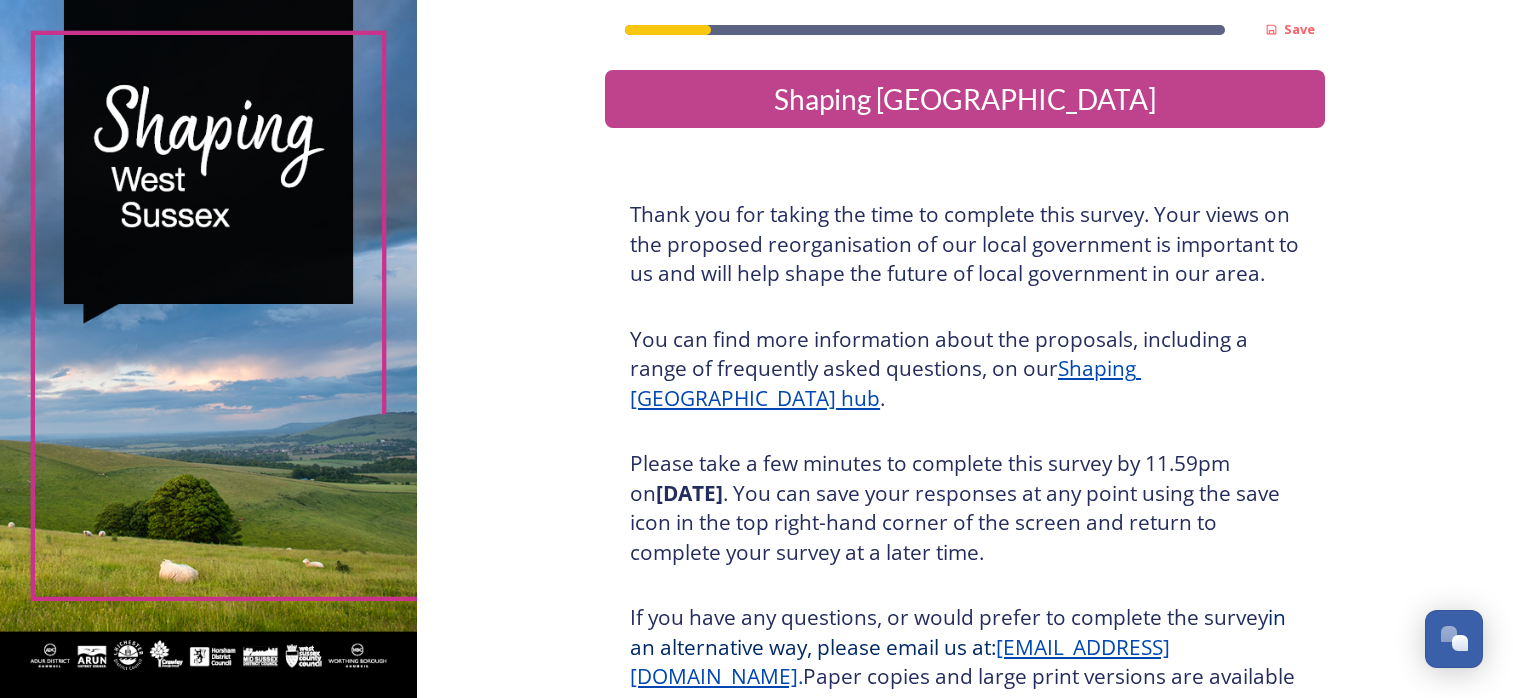scroll, scrollTop: 0, scrollLeft: 0, axis: both 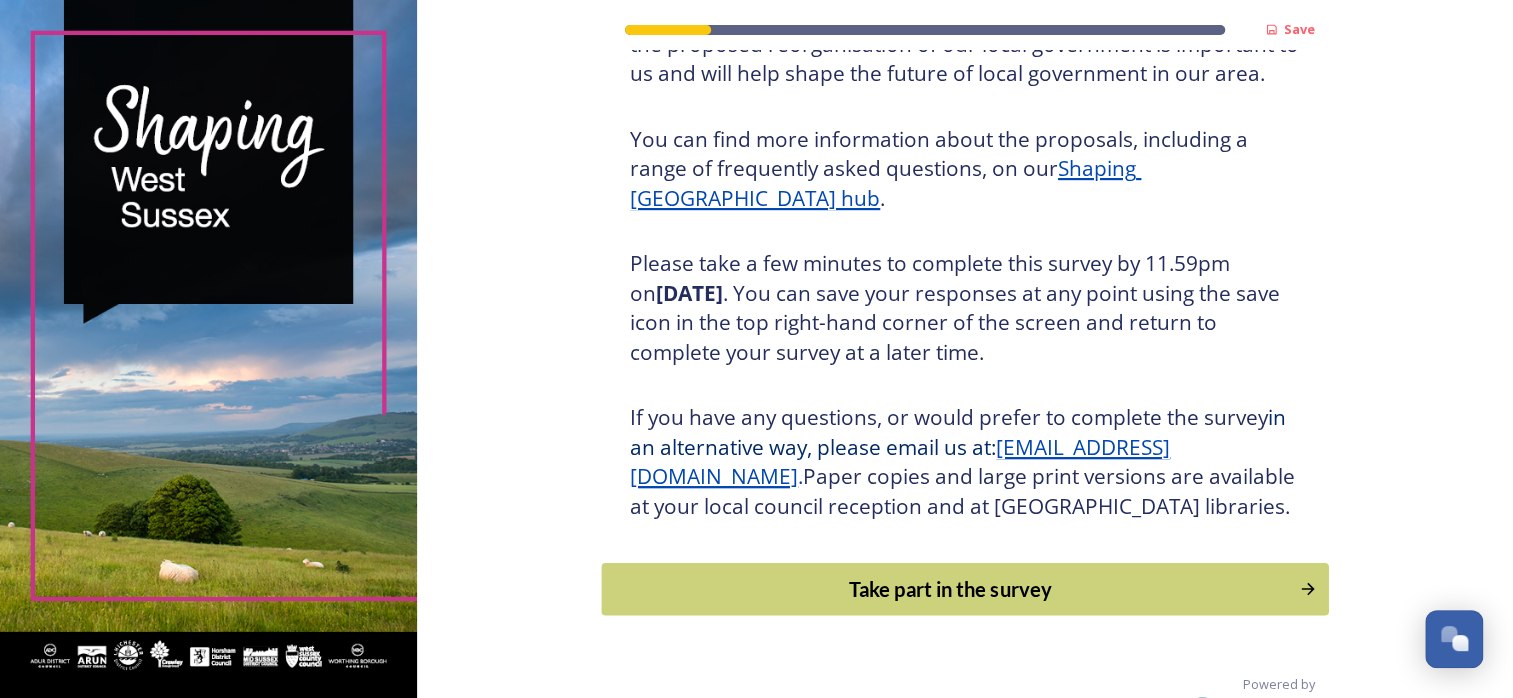 click on "Take part in the survey" at bounding box center (951, 589) 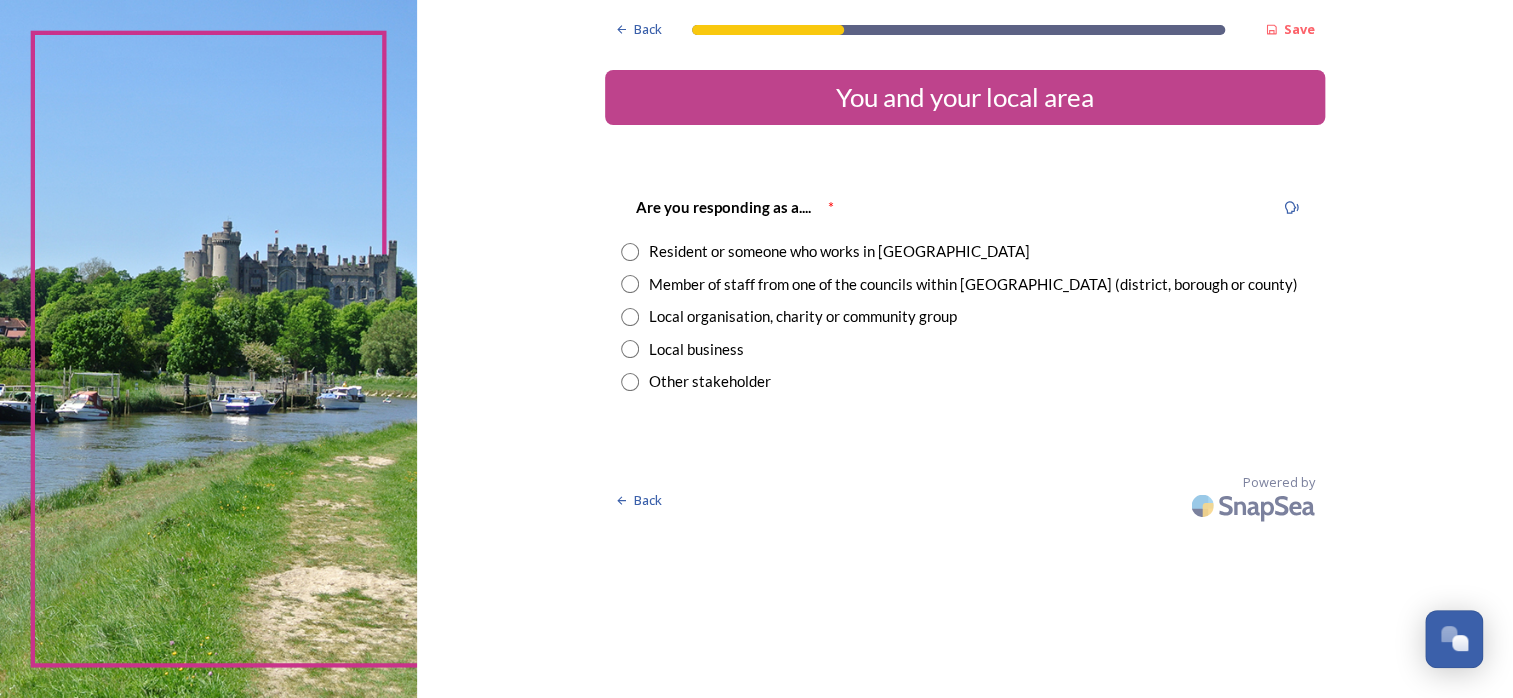 click at bounding box center (630, 252) 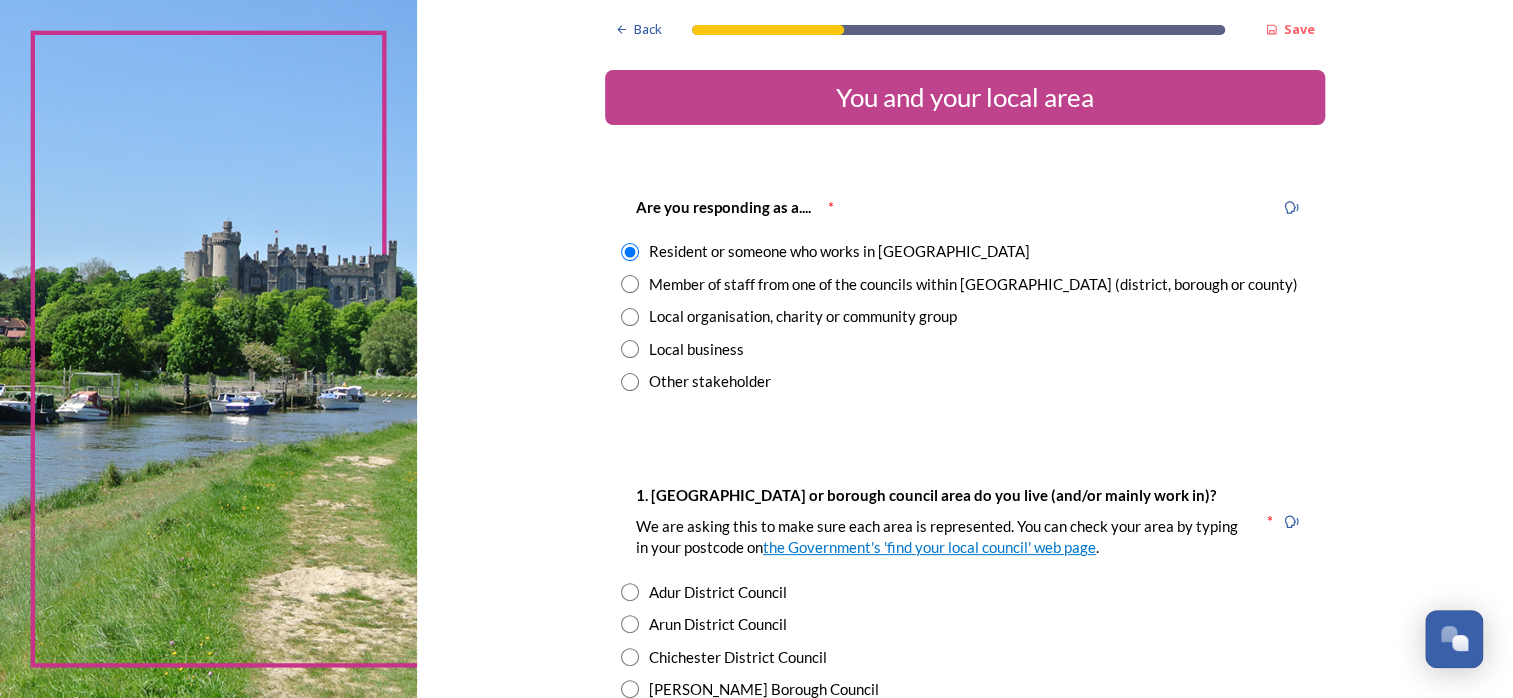 click at bounding box center [630, 284] 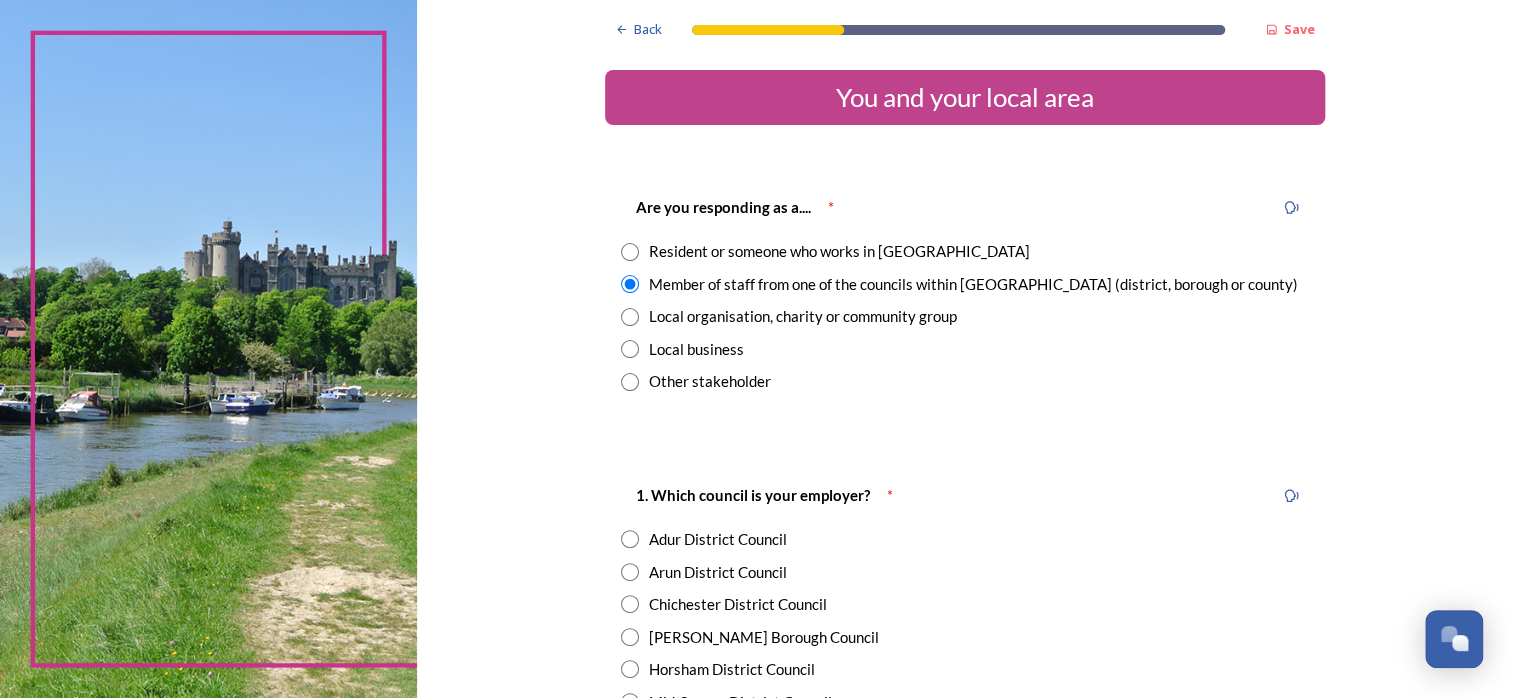 click at bounding box center (630, 252) 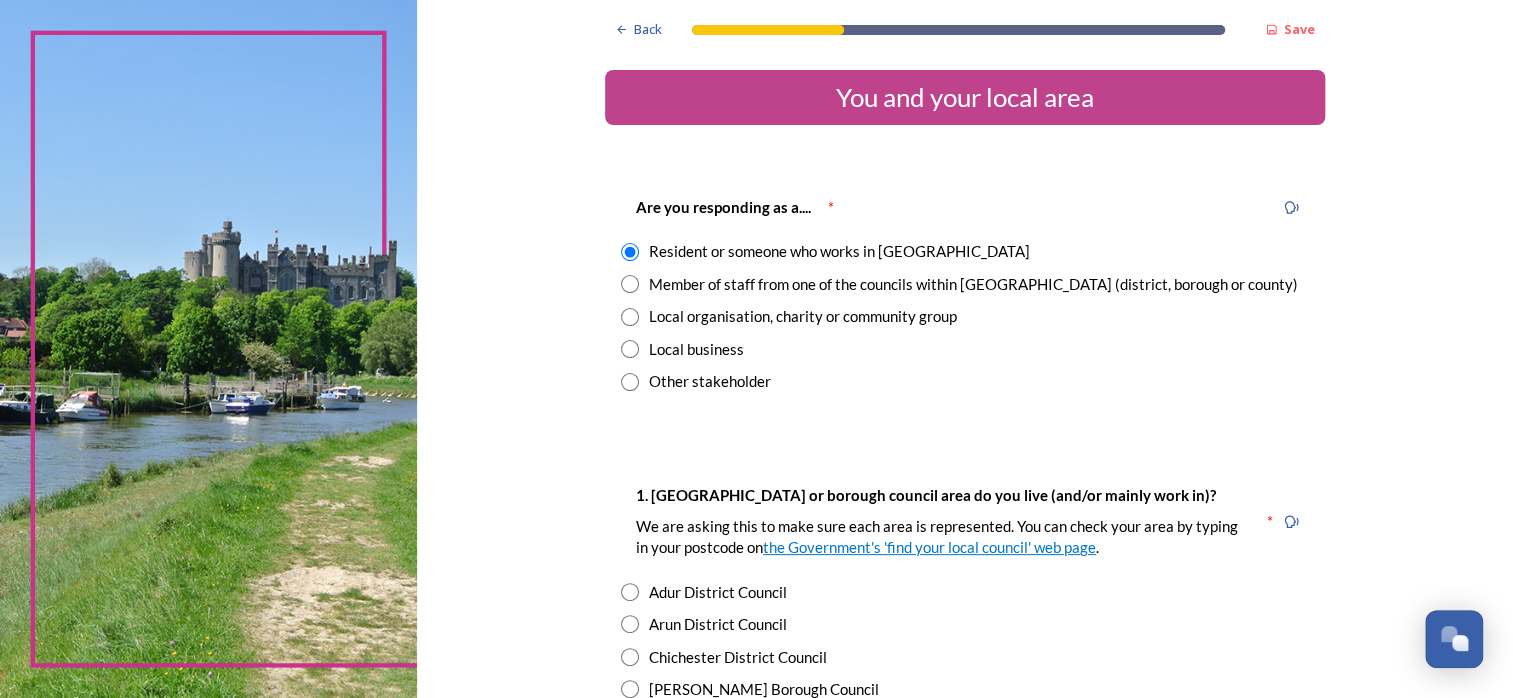 click at bounding box center (630, 284) 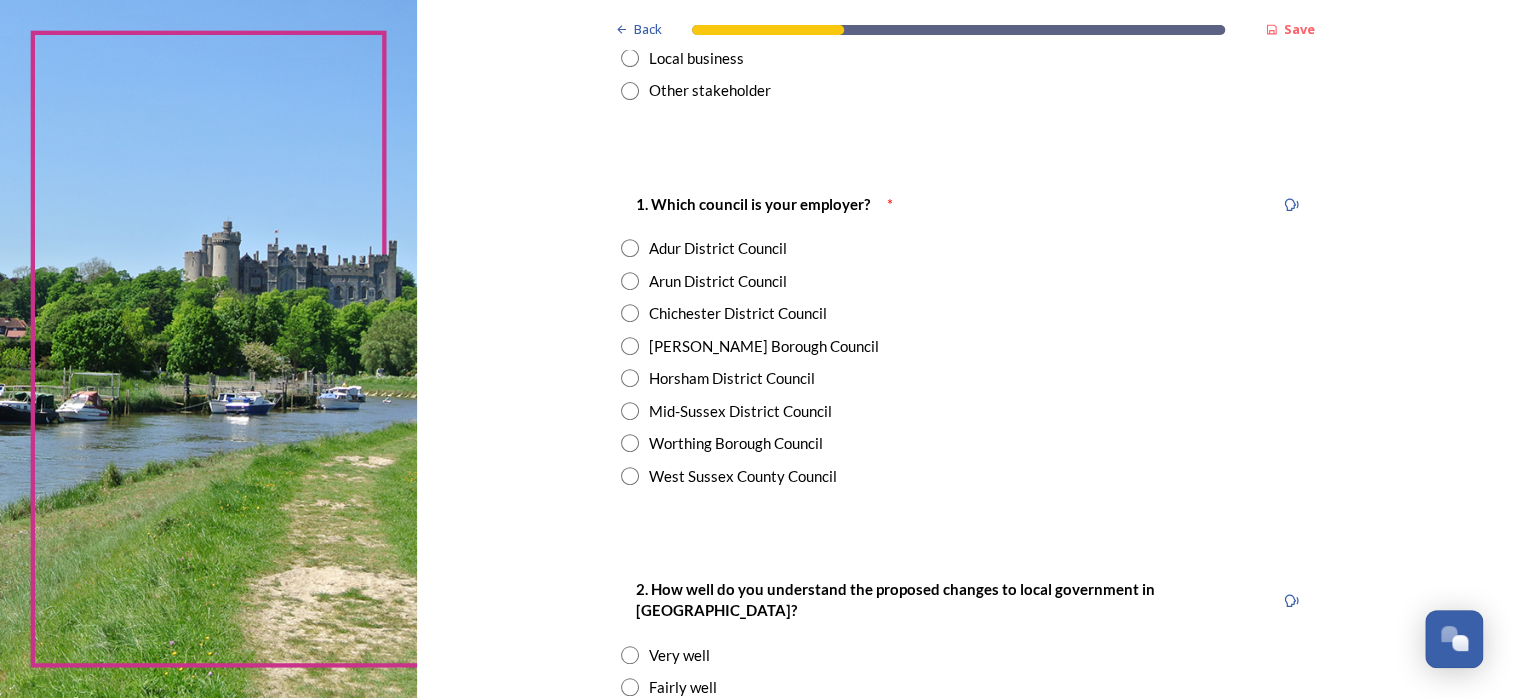 scroll, scrollTop: 300, scrollLeft: 0, axis: vertical 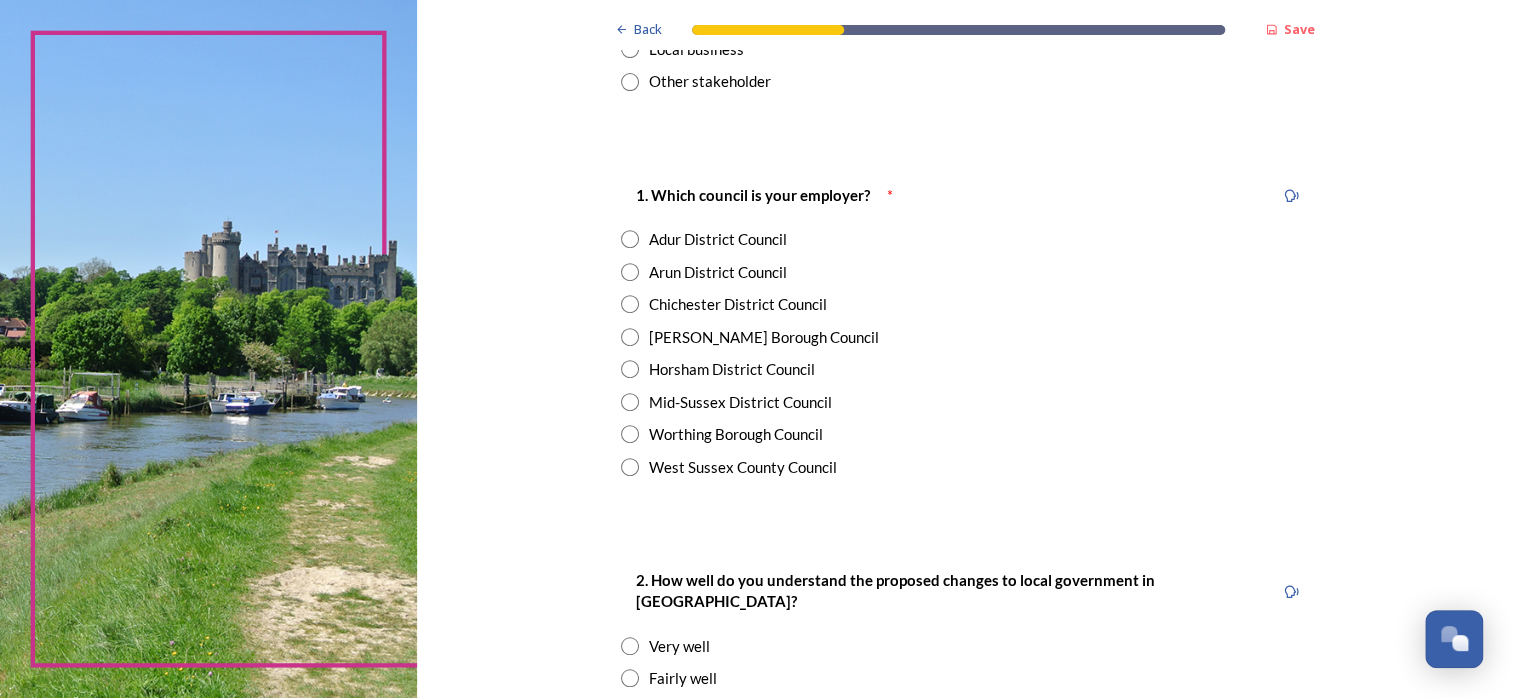click at bounding box center (630, 434) 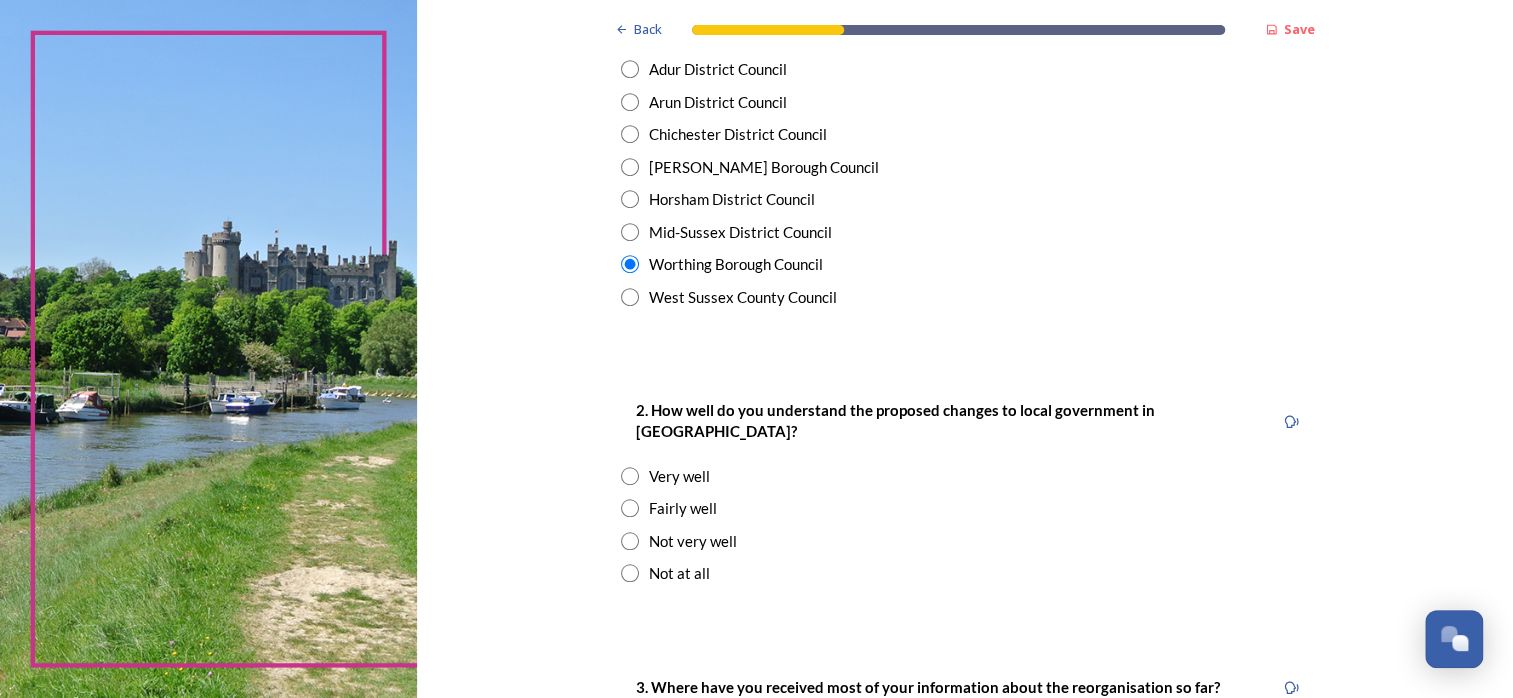 scroll, scrollTop: 500, scrollLeft: 0, axis: vertical 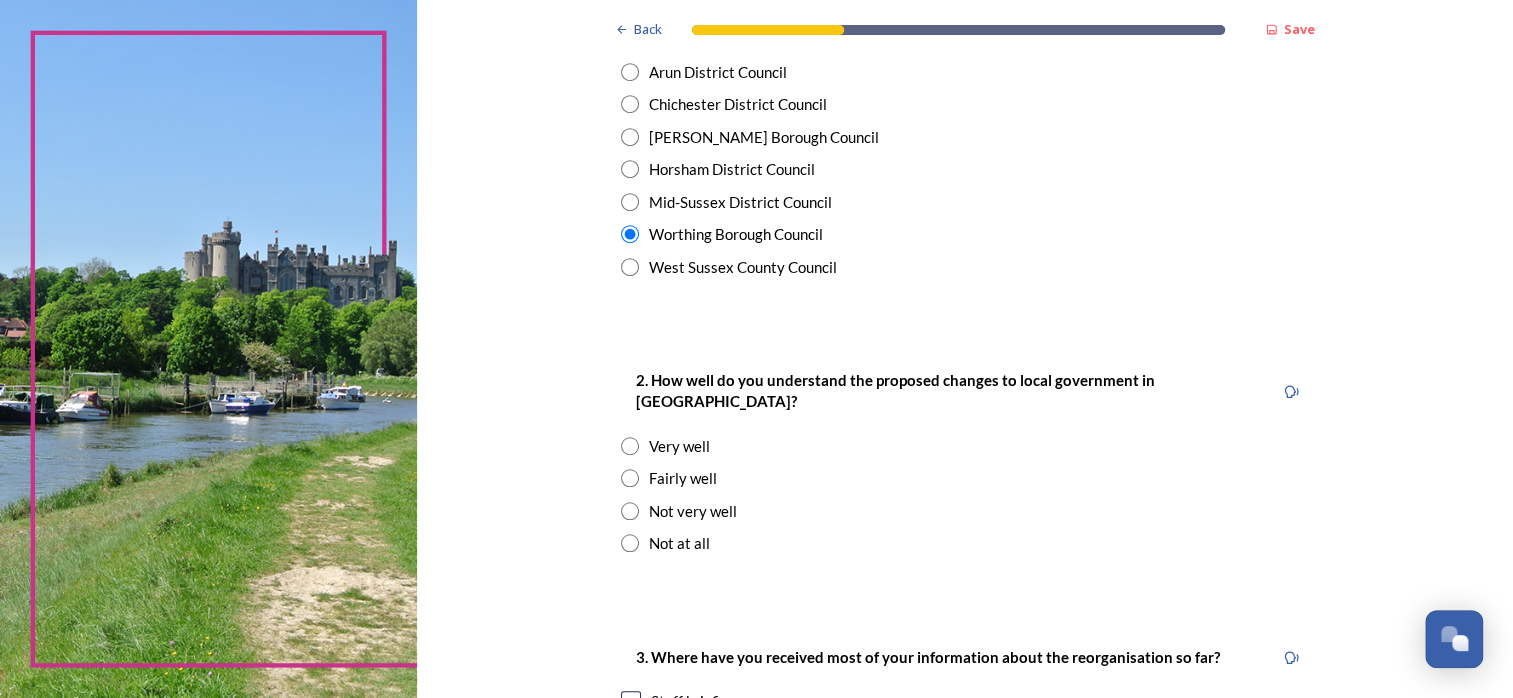 click at bounding box center [630, 511] 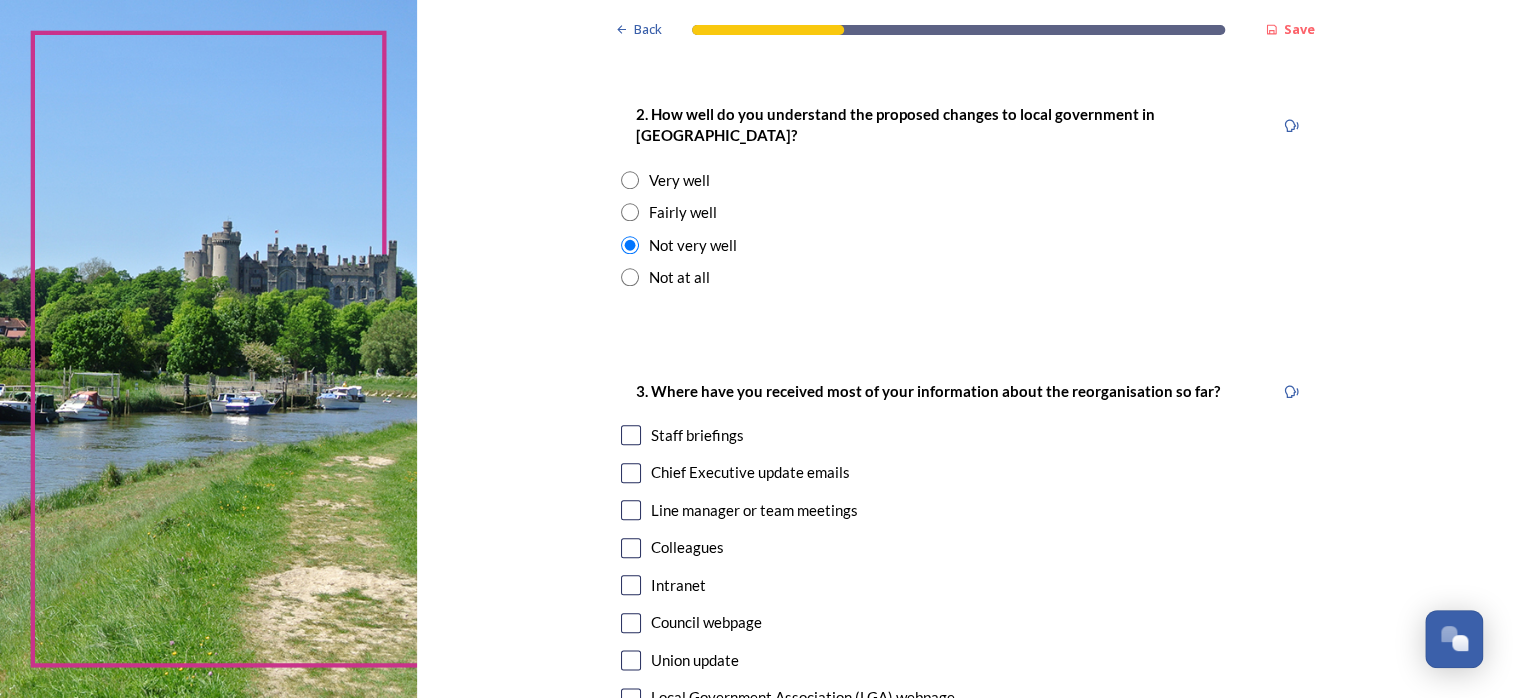 scroll, scrollTop: 800, scrollLeft: 0, axis: vertical 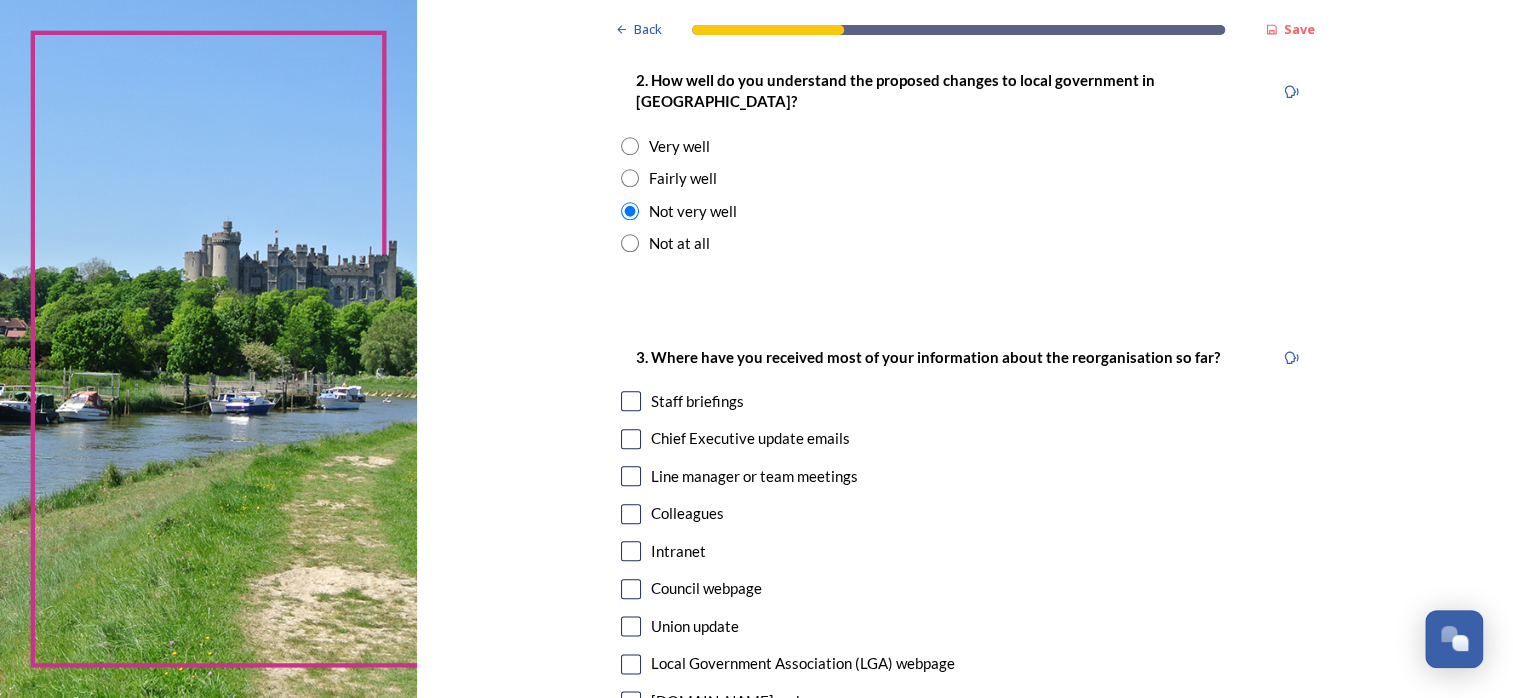 click at bounding box center [631, 401] 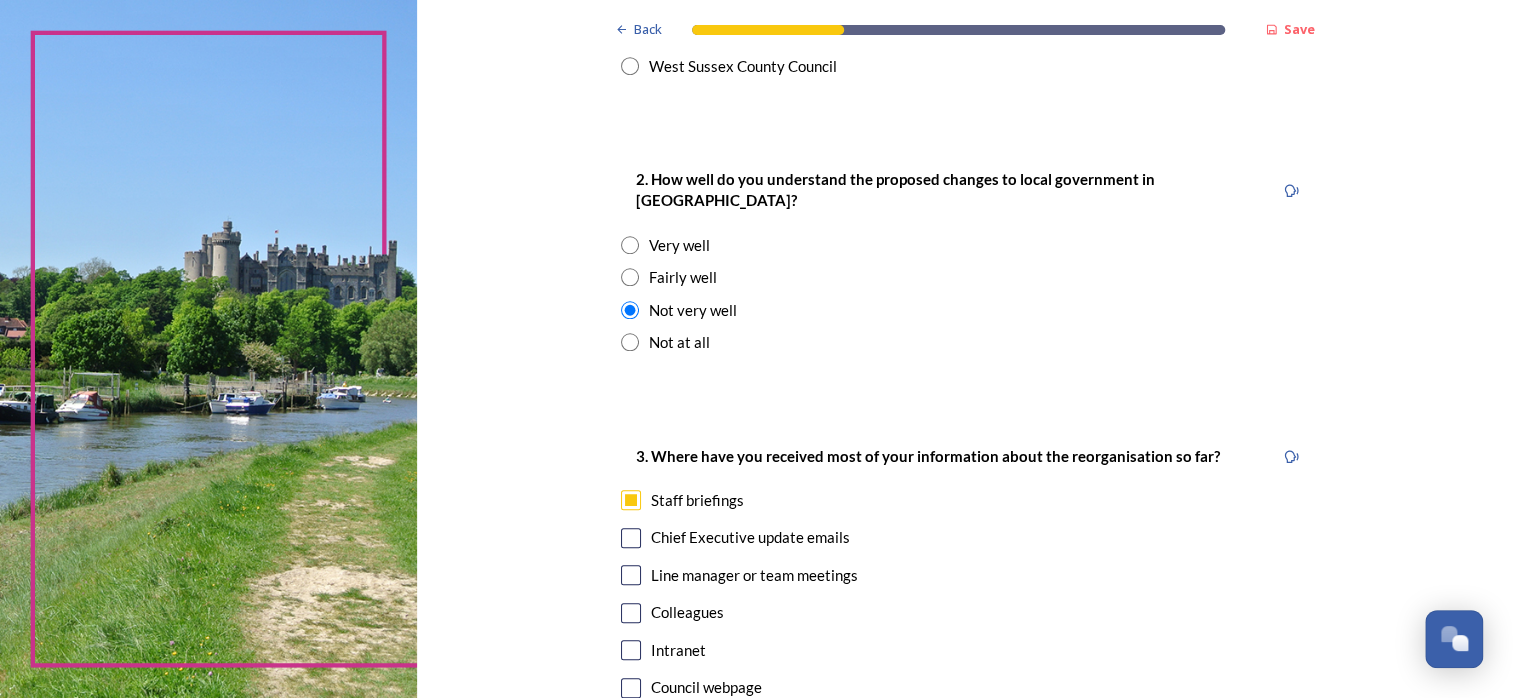 scroll, scrollTop: 700, scrollLeft: 0, axis: vertical 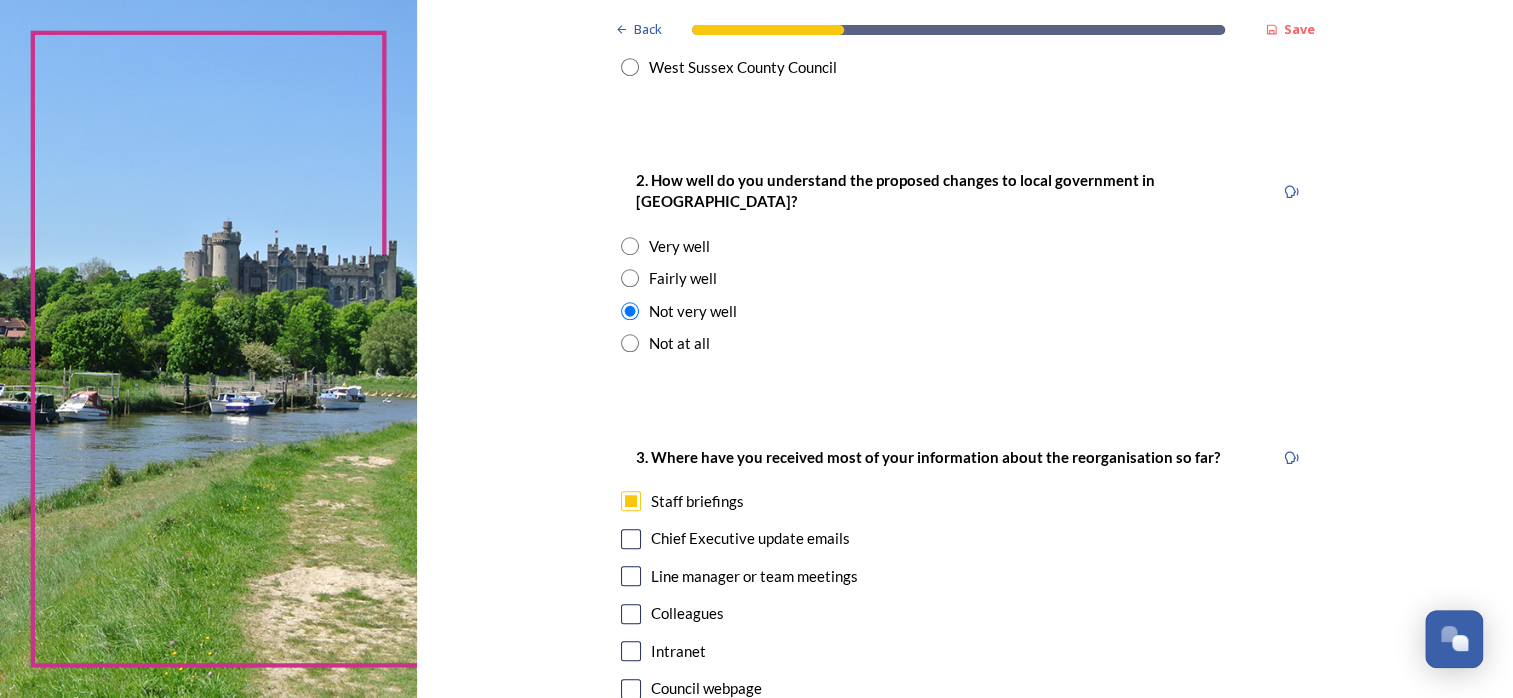 click at bounding box center (630, 278) 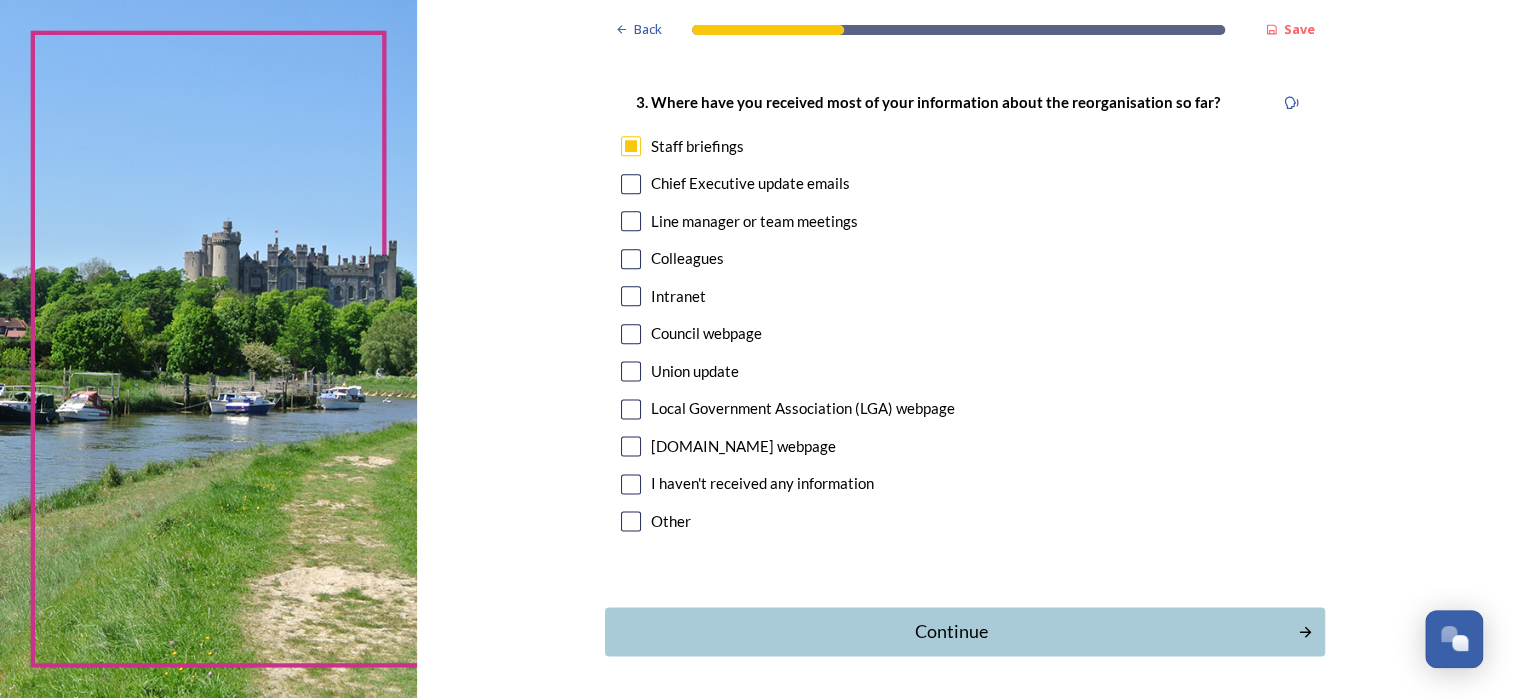 scroll, scrollTop: 1100, scrollLeft: 0, axis: vertical 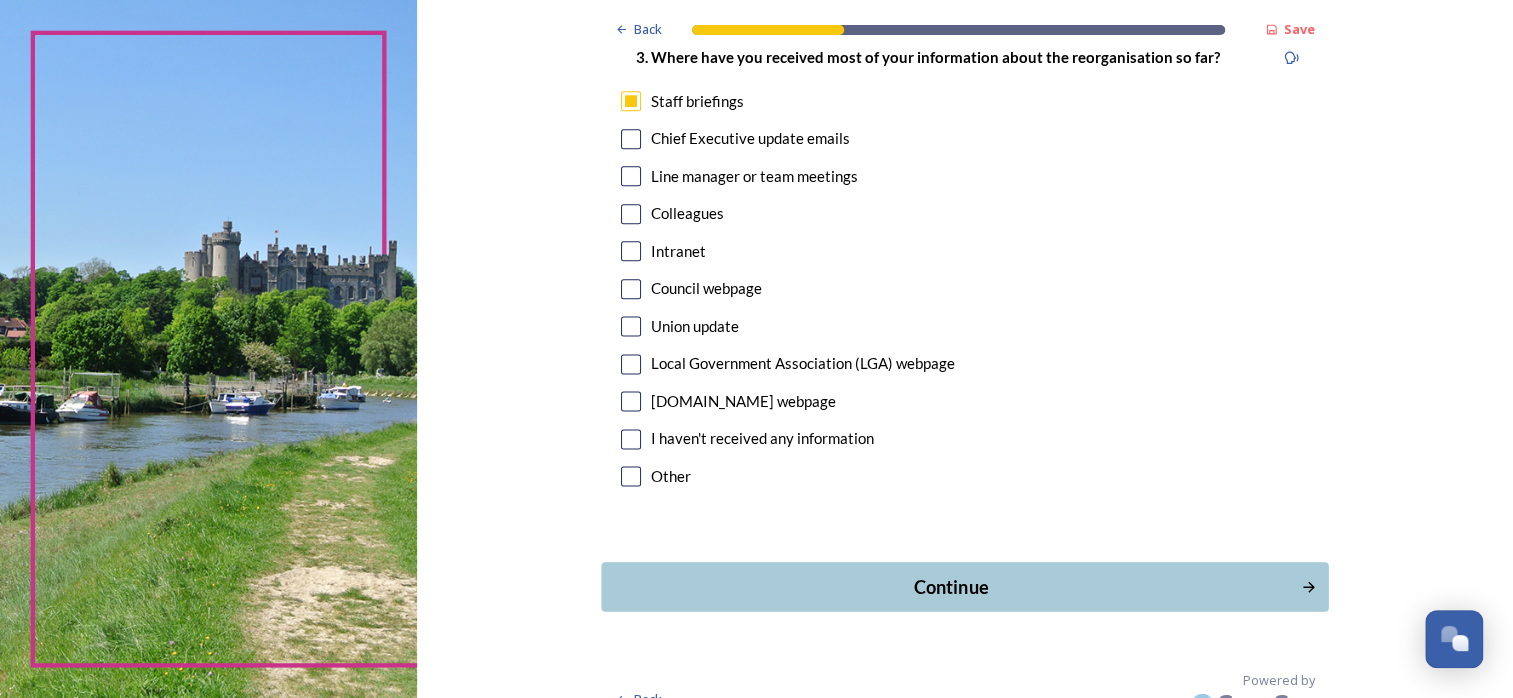 click on "Continue" at bounding box center (951, 586) 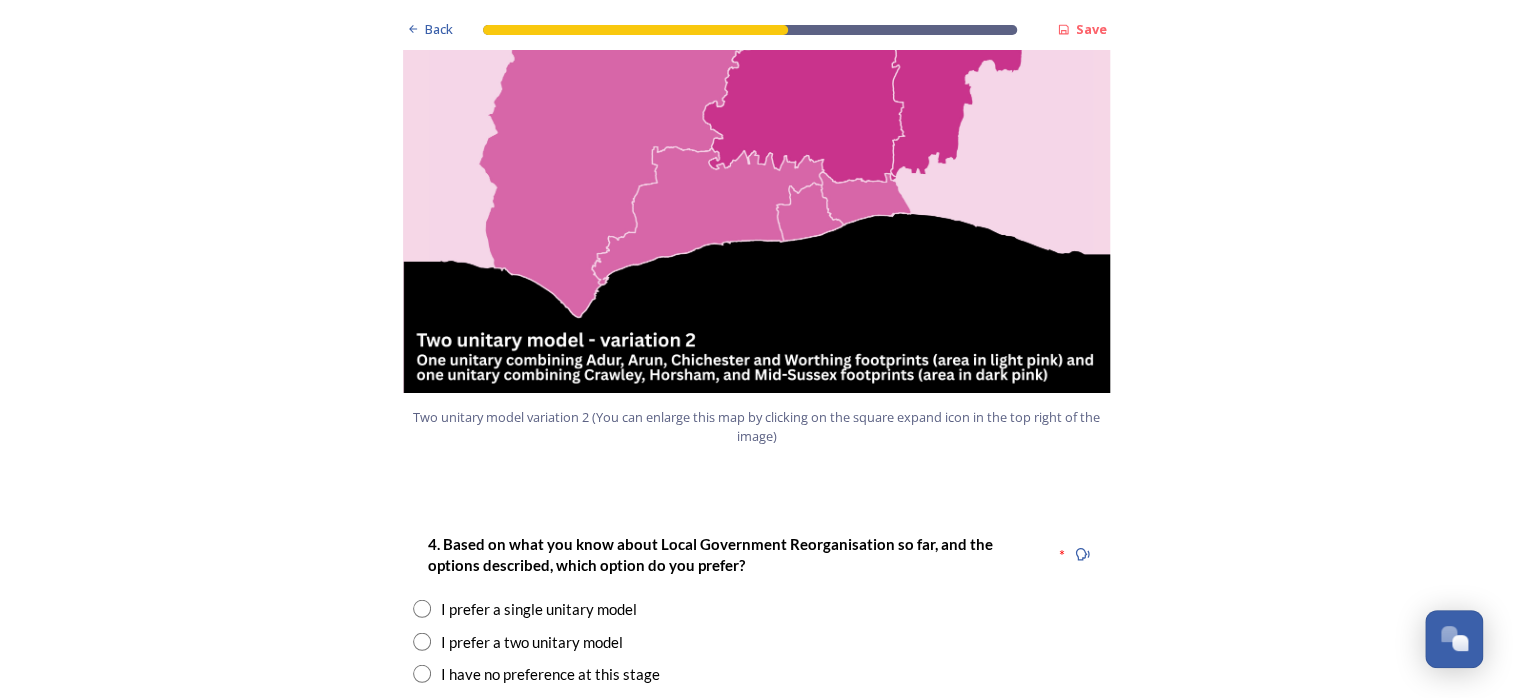scroll, scrollTop: 2300, scrollLeft: 0, axis: vertical 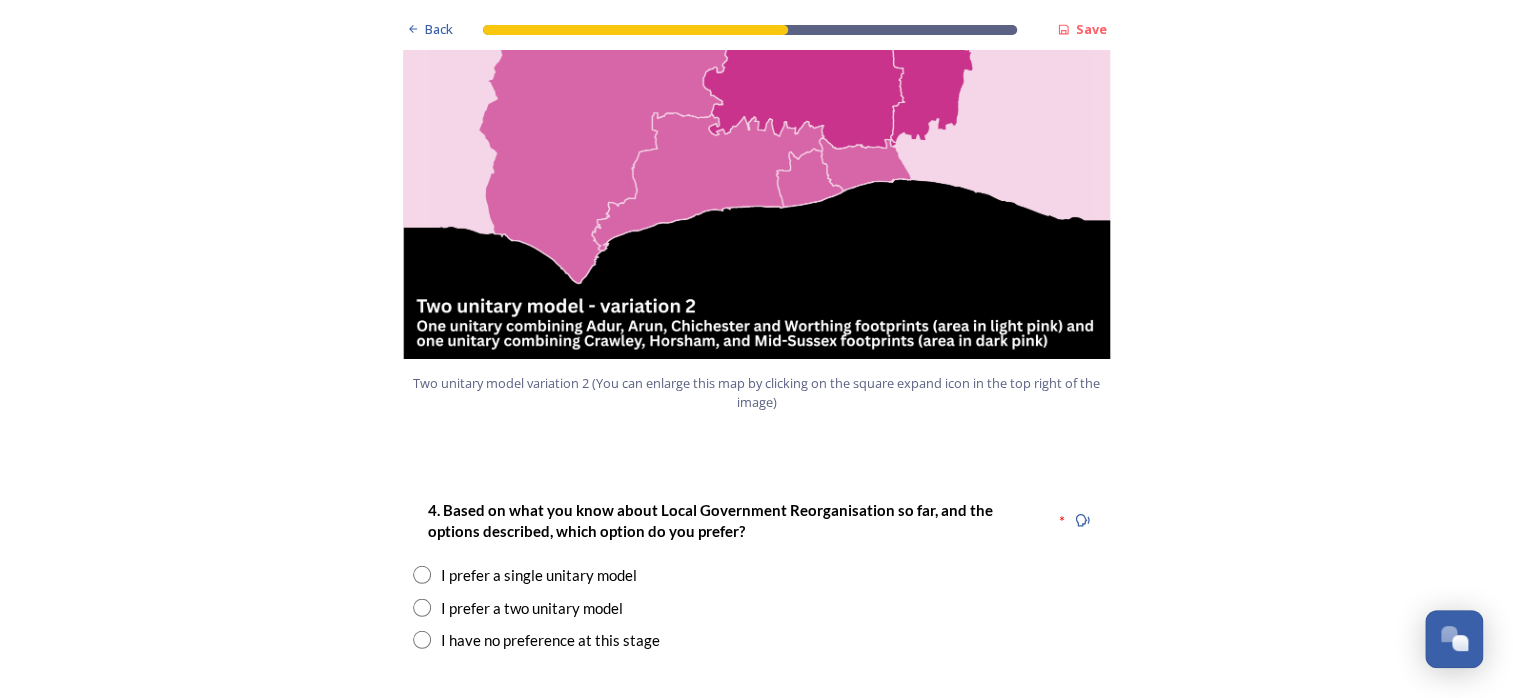 click at bounding box center (422, 608) 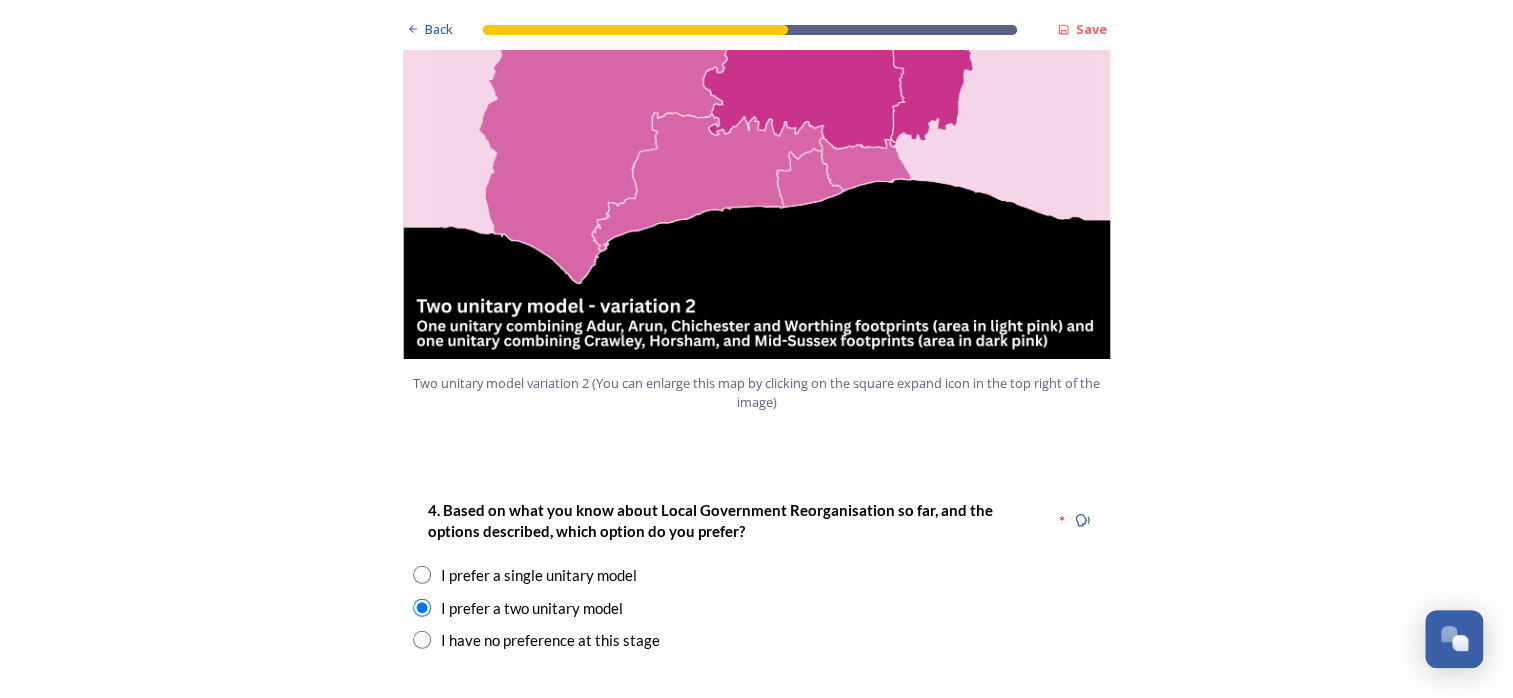 scroll, scrollTop: 2500, scrollLeft: 0, axis: vertical 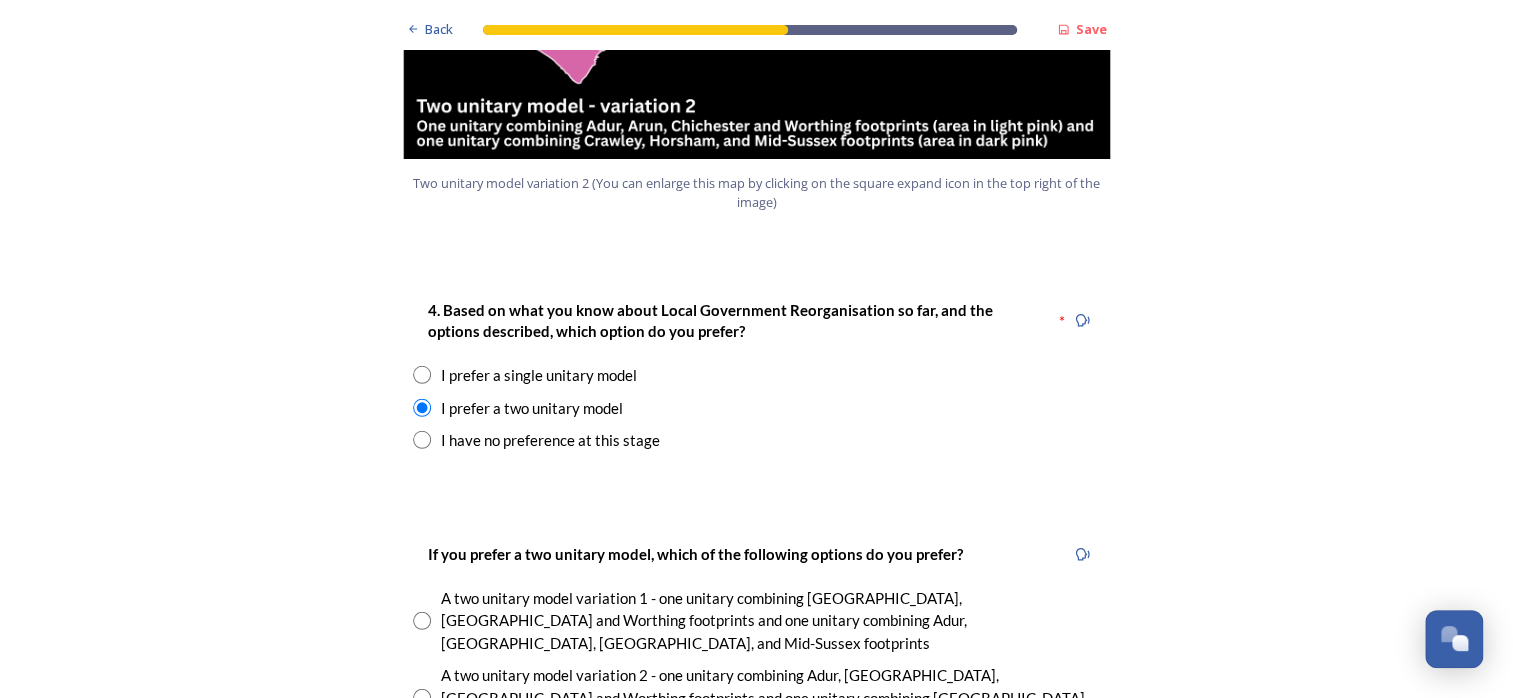 click at bounding box center [422, 698] 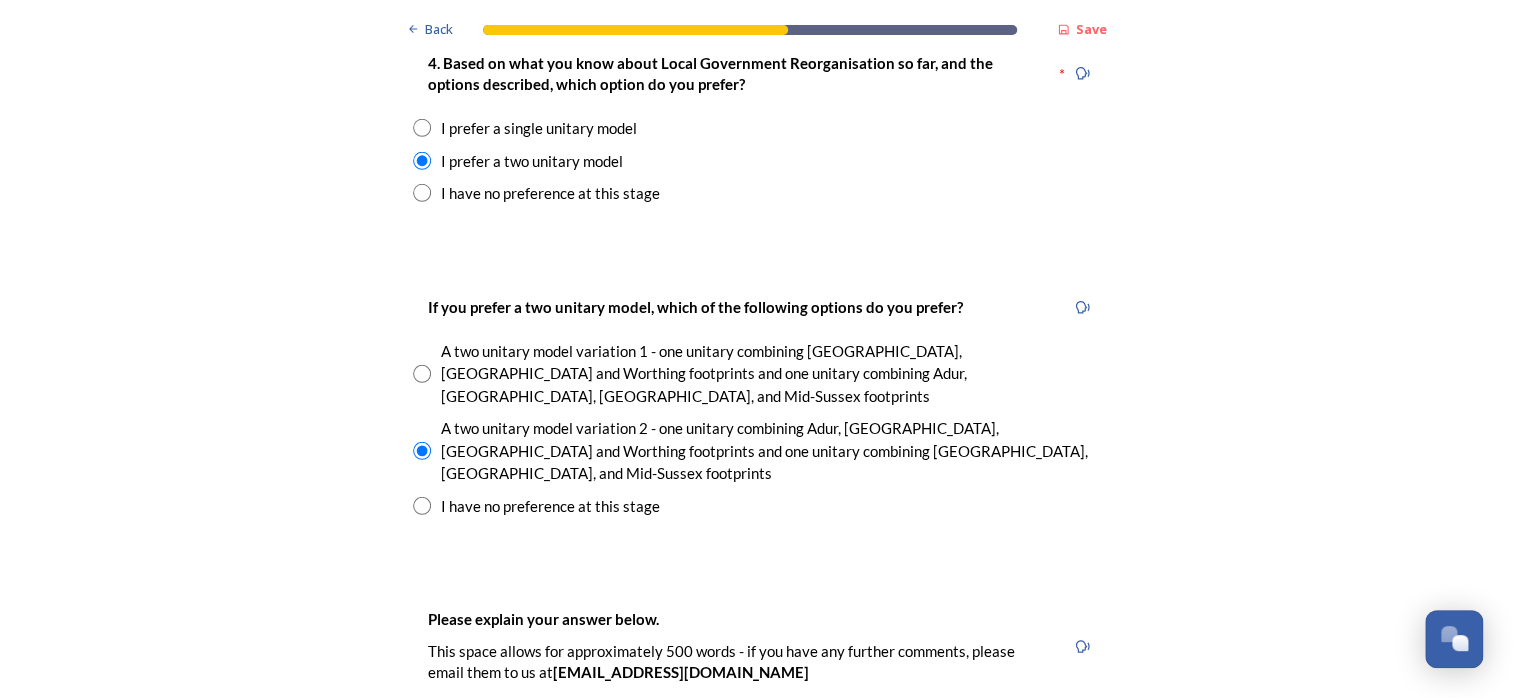 scroll, scrollTop: 2800, scrollLeft: 0, axis: vertical 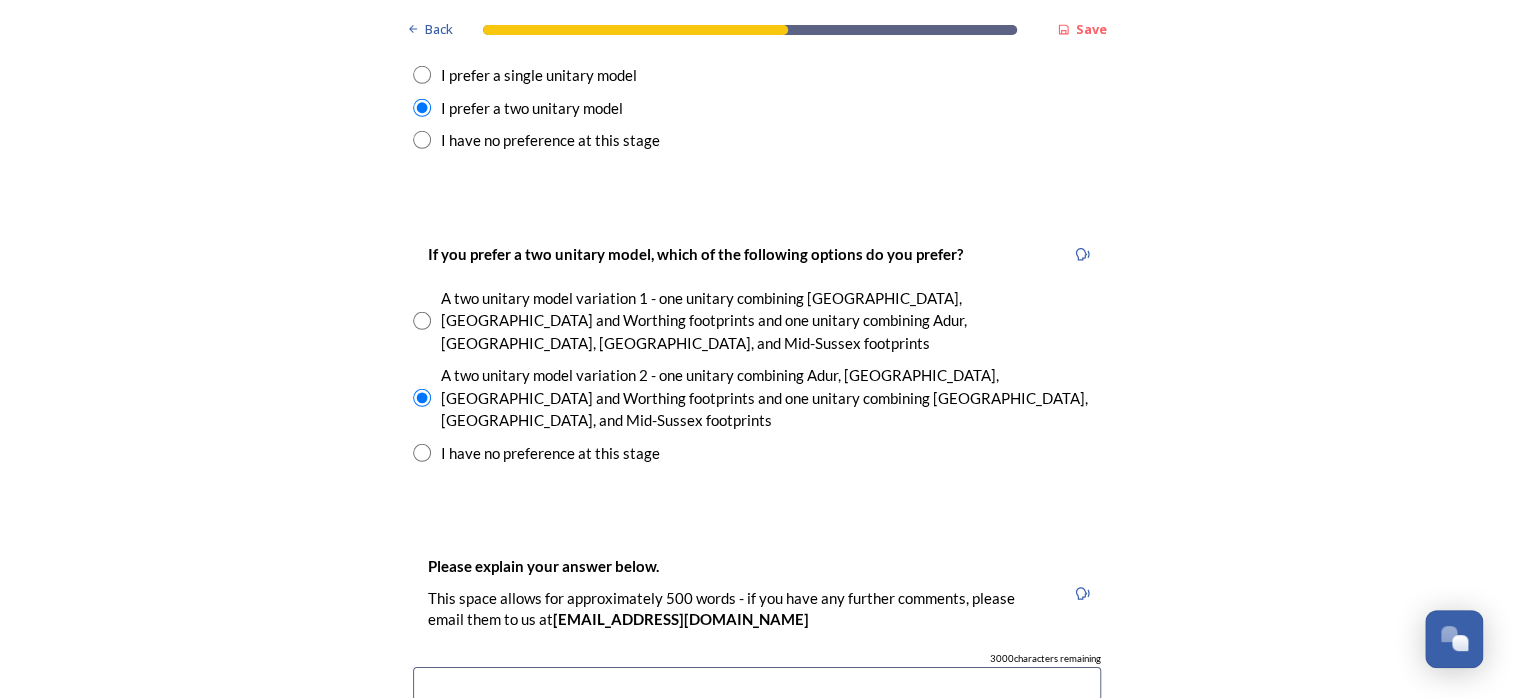 click at bounding box center (757, 779) 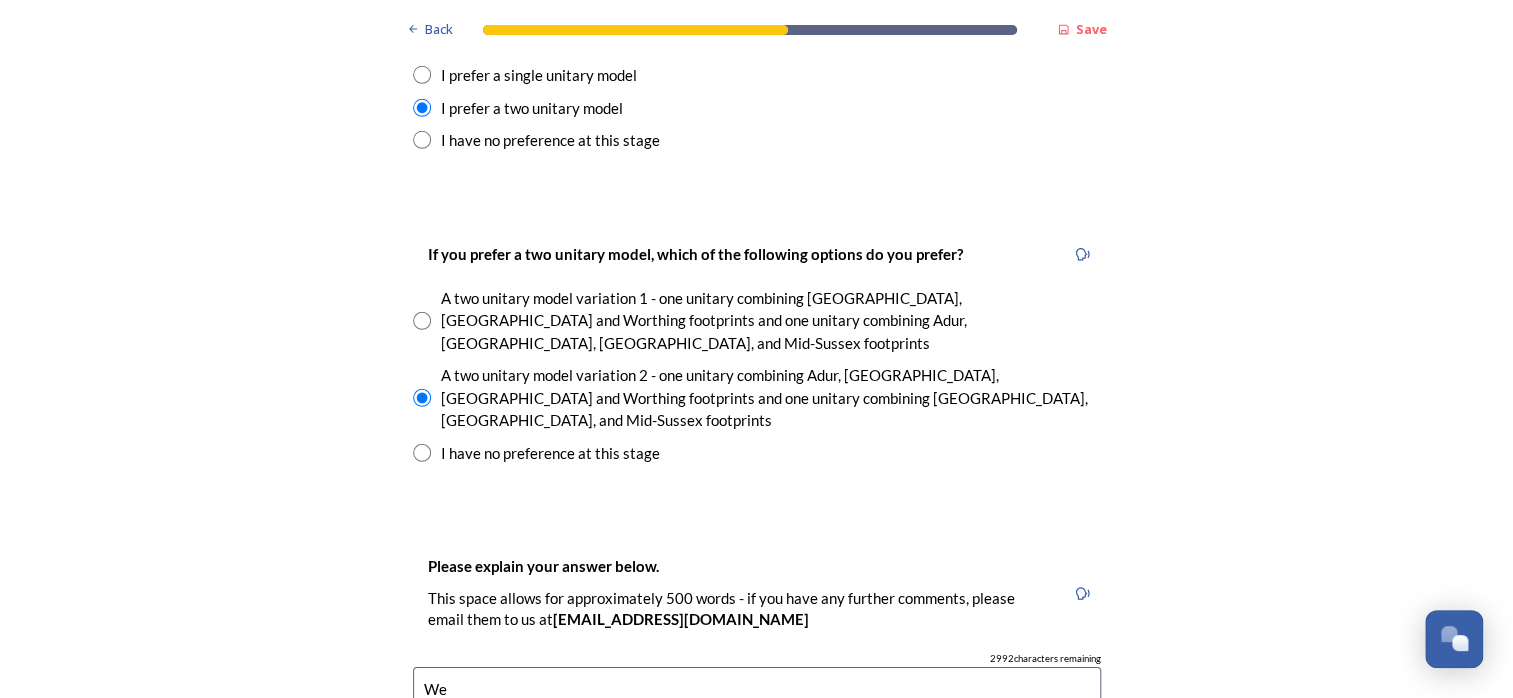 type on "W" 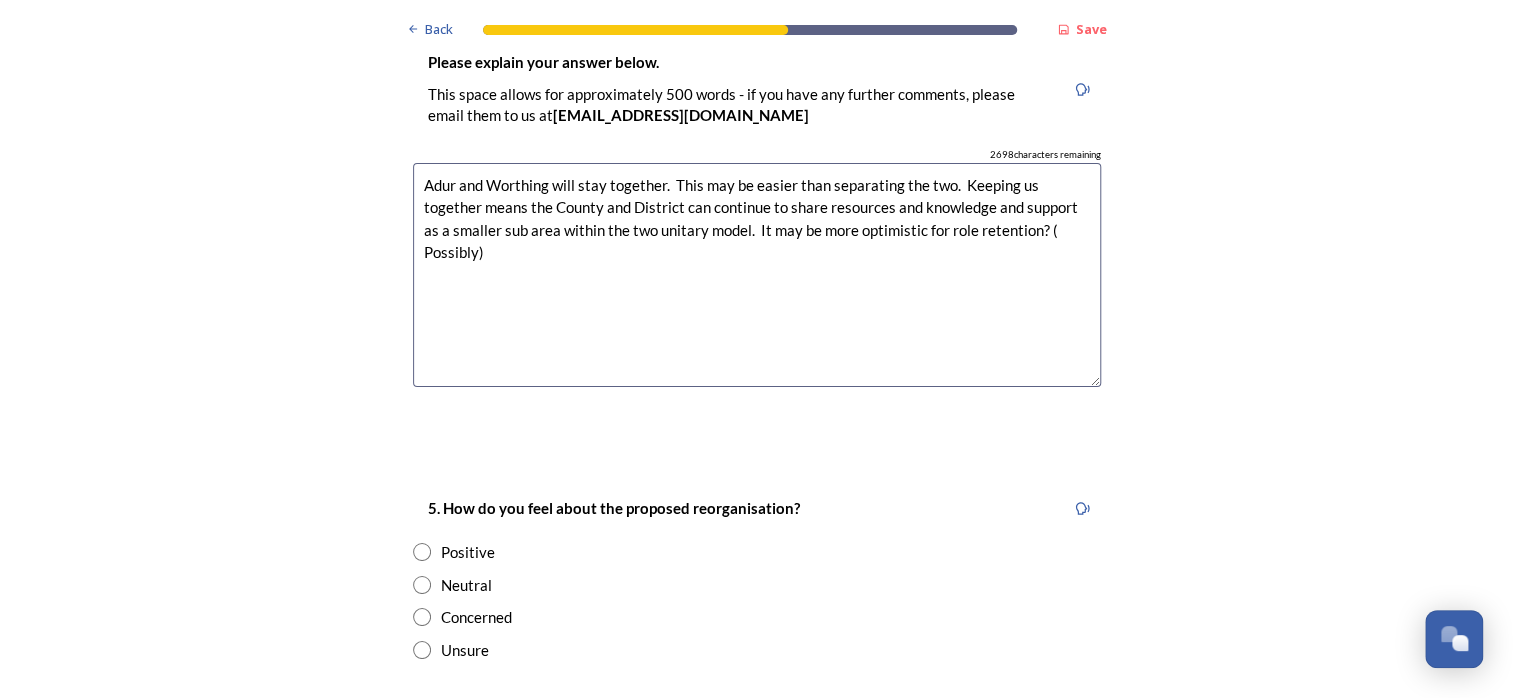 scroll, scrollTop: 3400, scrollLeft: 0, axis: vertical 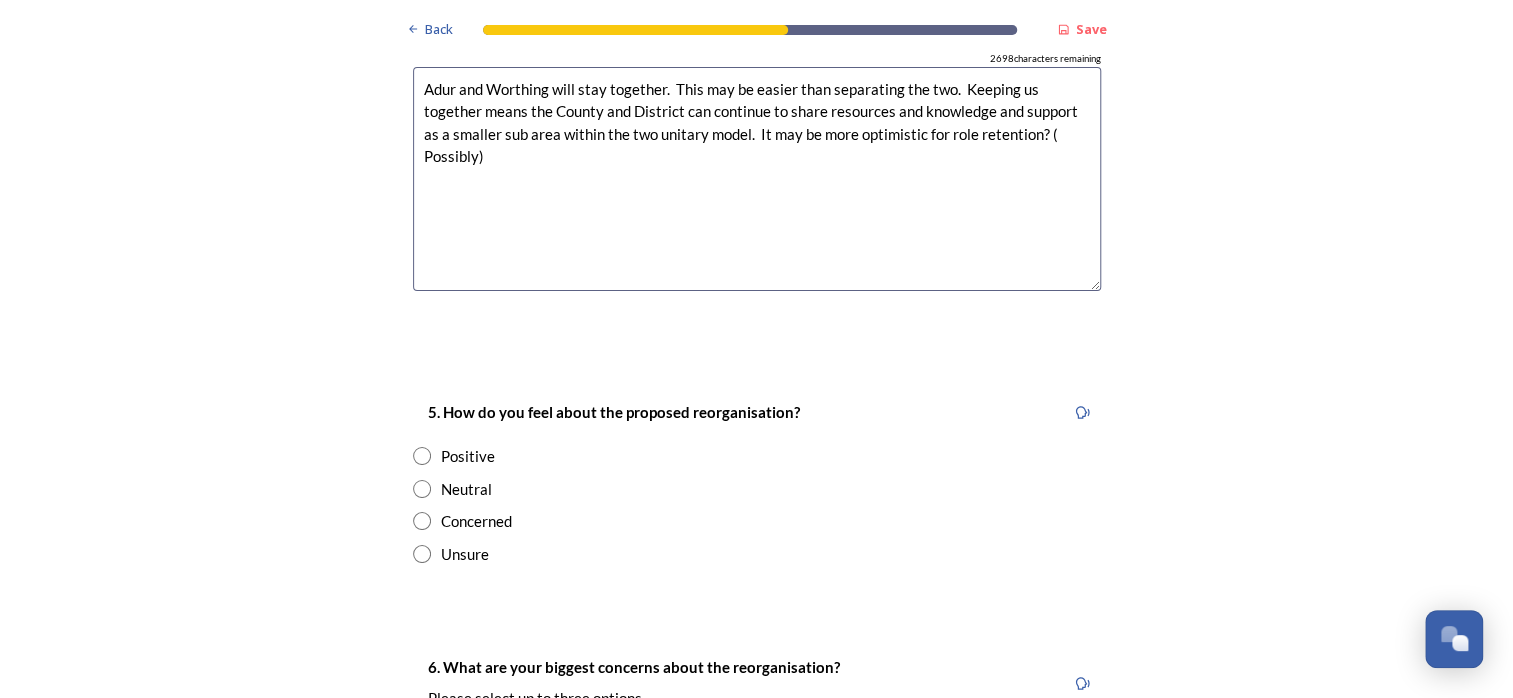 type on "Adur and Worthing will stay together.  This may be easier than separating the two.  Keeping us together means the County and District can continue to share resources and knowledge and support as a smaller sub area within the two unitary model.  It may be more optimistic for role retention? ( Possibly)" 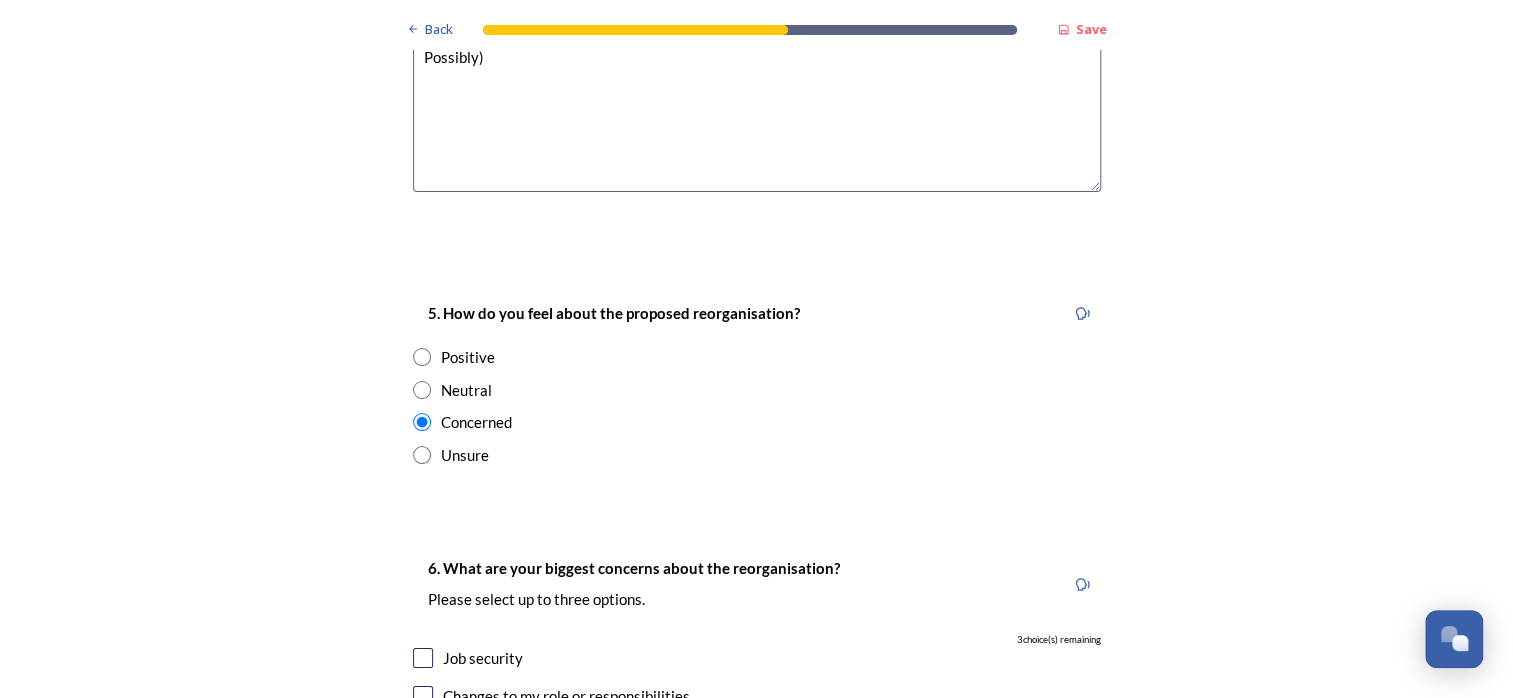 scroll, scrollTop: 3500, scrollLeft: 0, axis: vertical 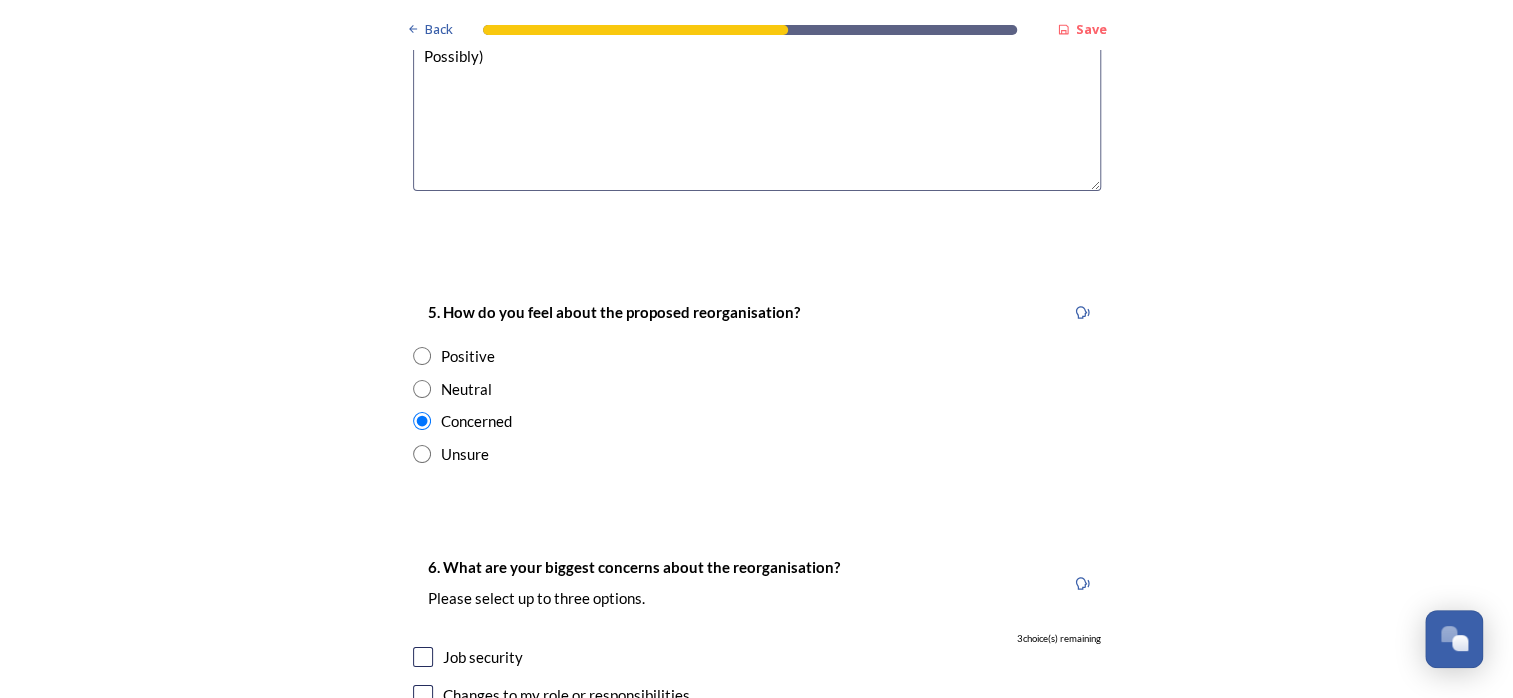 click at bounding box center [423, 657] 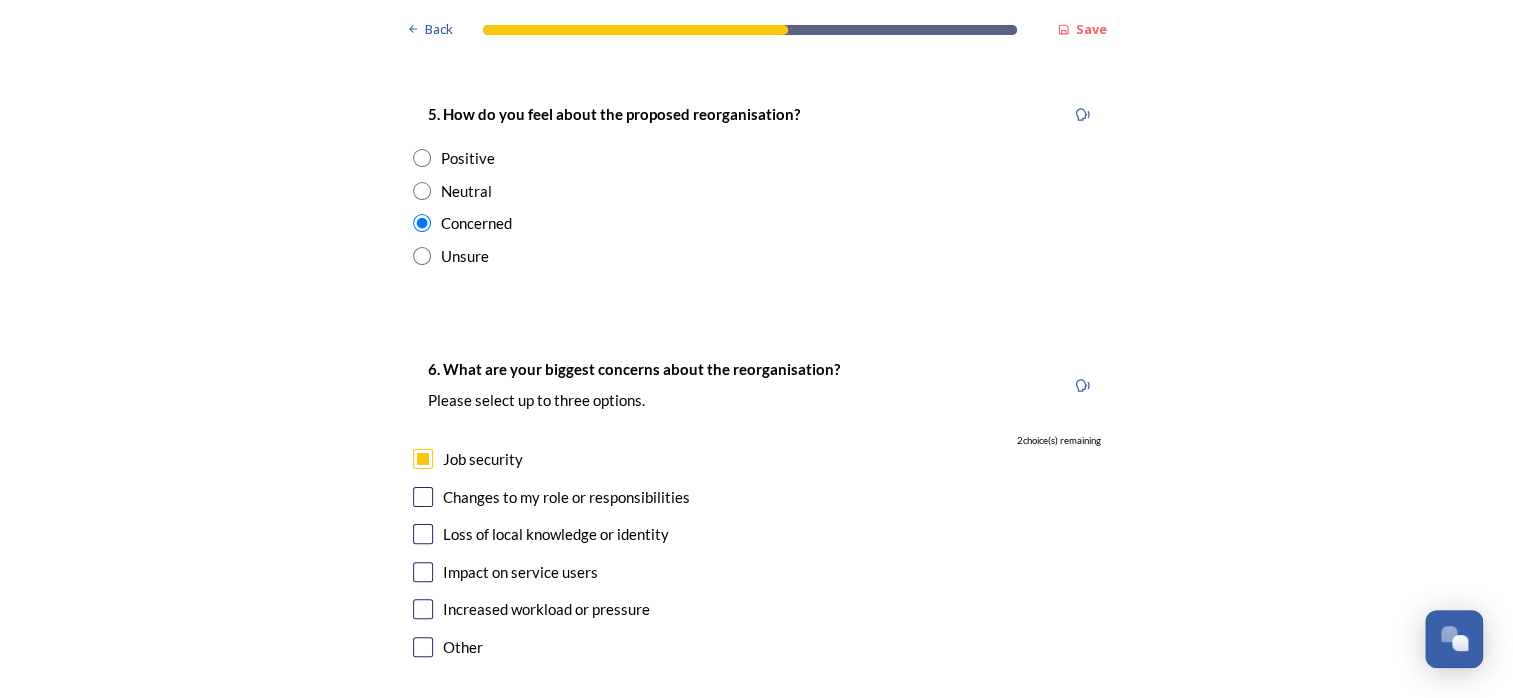 scroll, scrollTop: 3700, scrollLeft: 0, axis: vertical 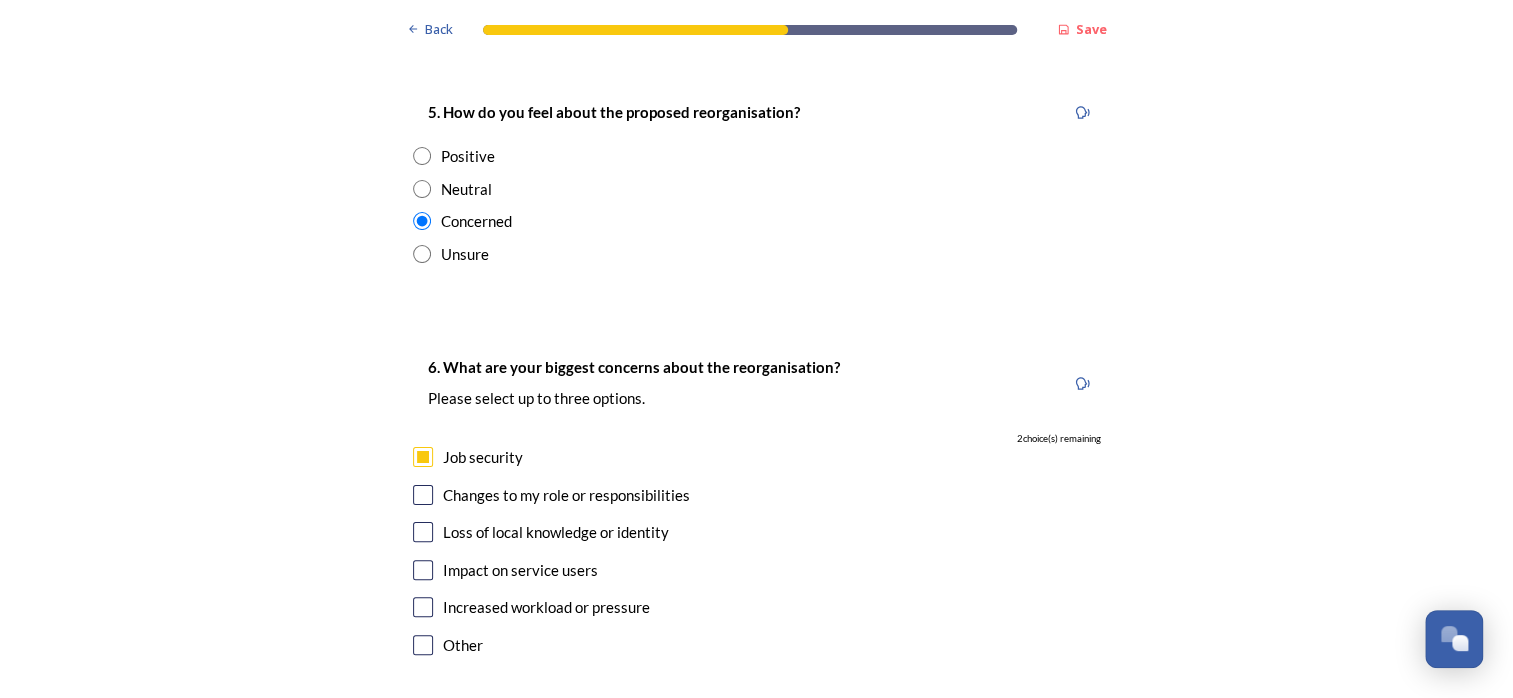 click at bounding box center [423, 570] 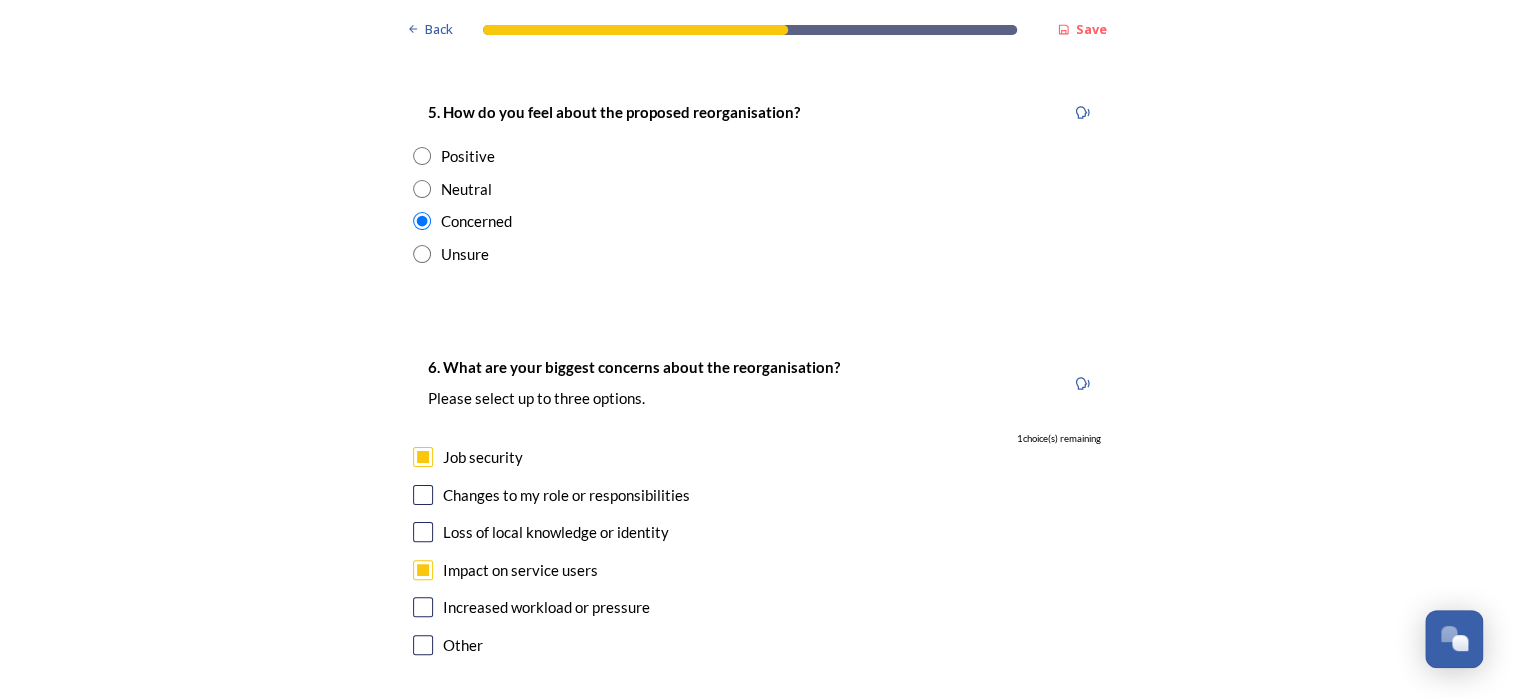 click at bounding box center (423, 532) 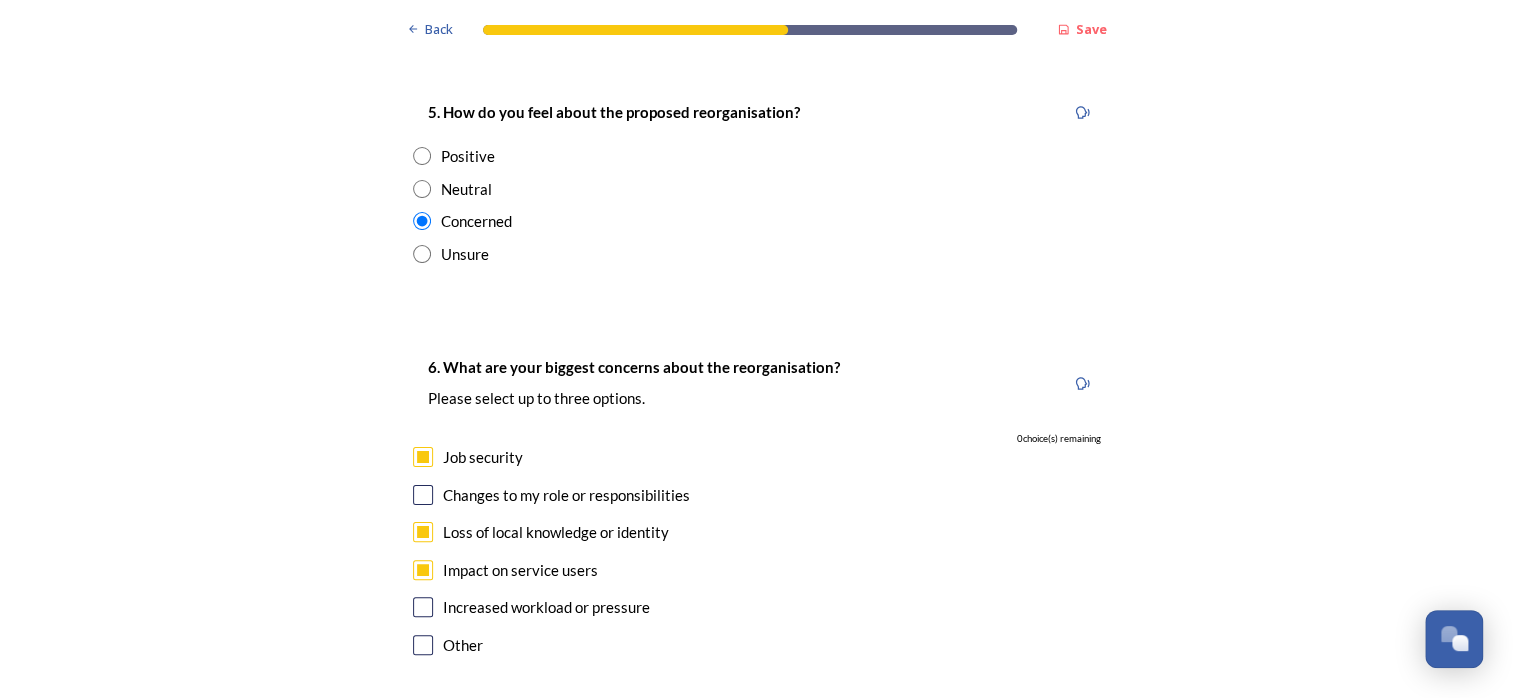 click on "Increased workload or pressure" at bounding box center (757, 607) 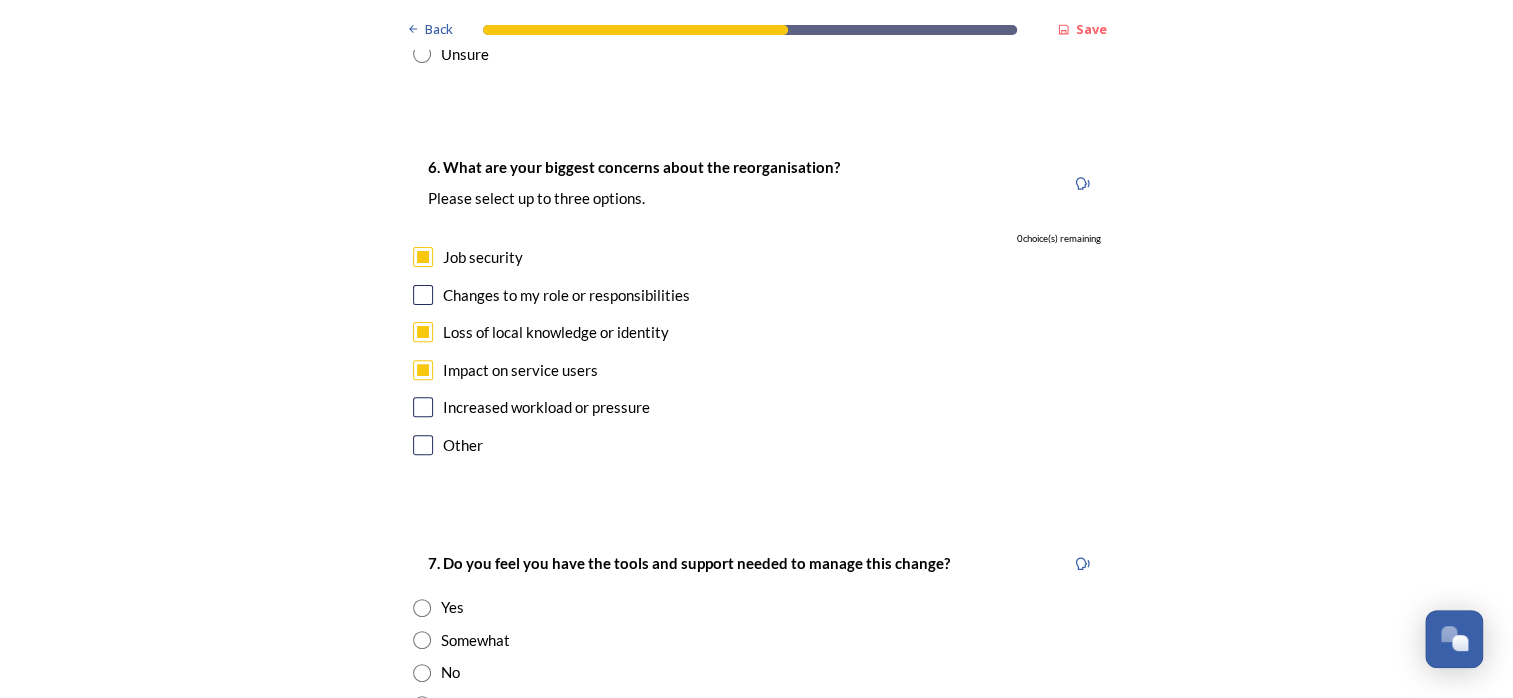 click at bounding box center (422, 640) 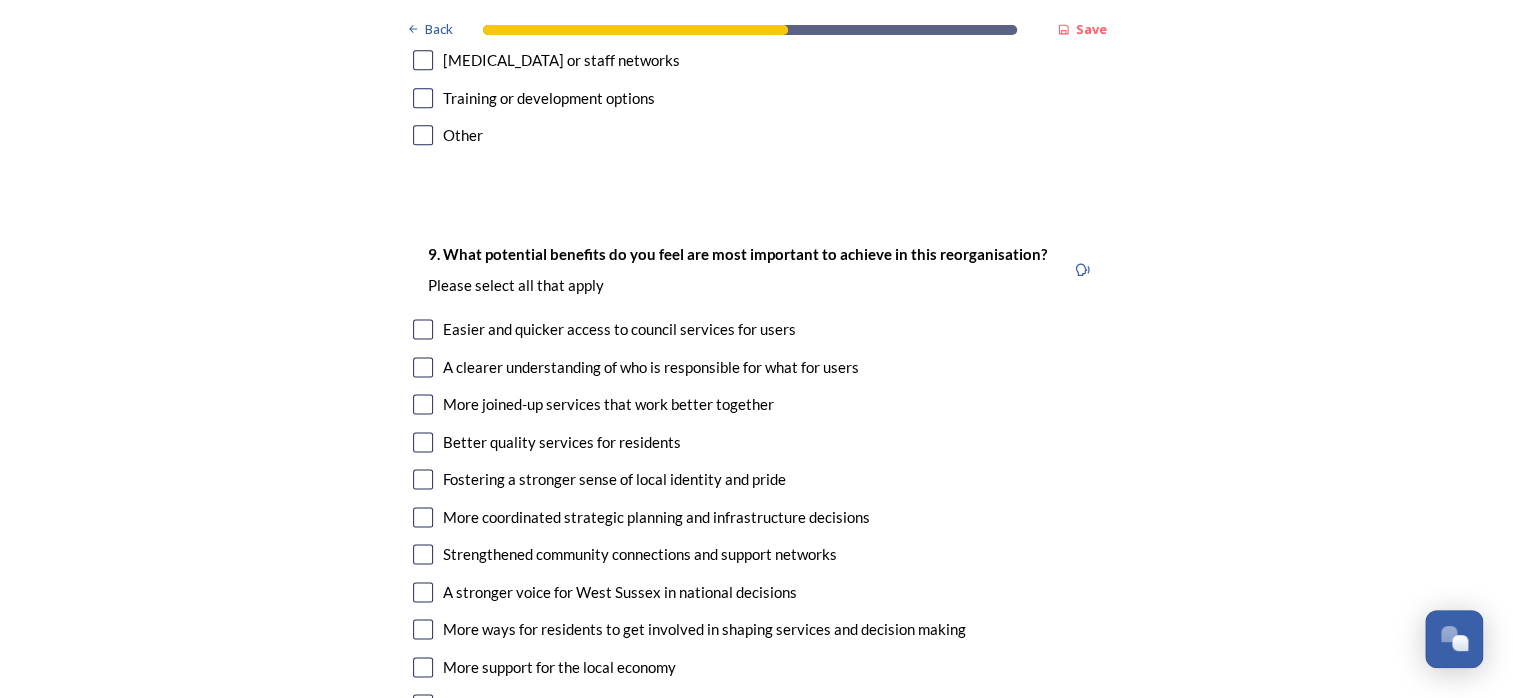 scroll, scrollTop: 4900, scrollLeft: 0, axis: vertical 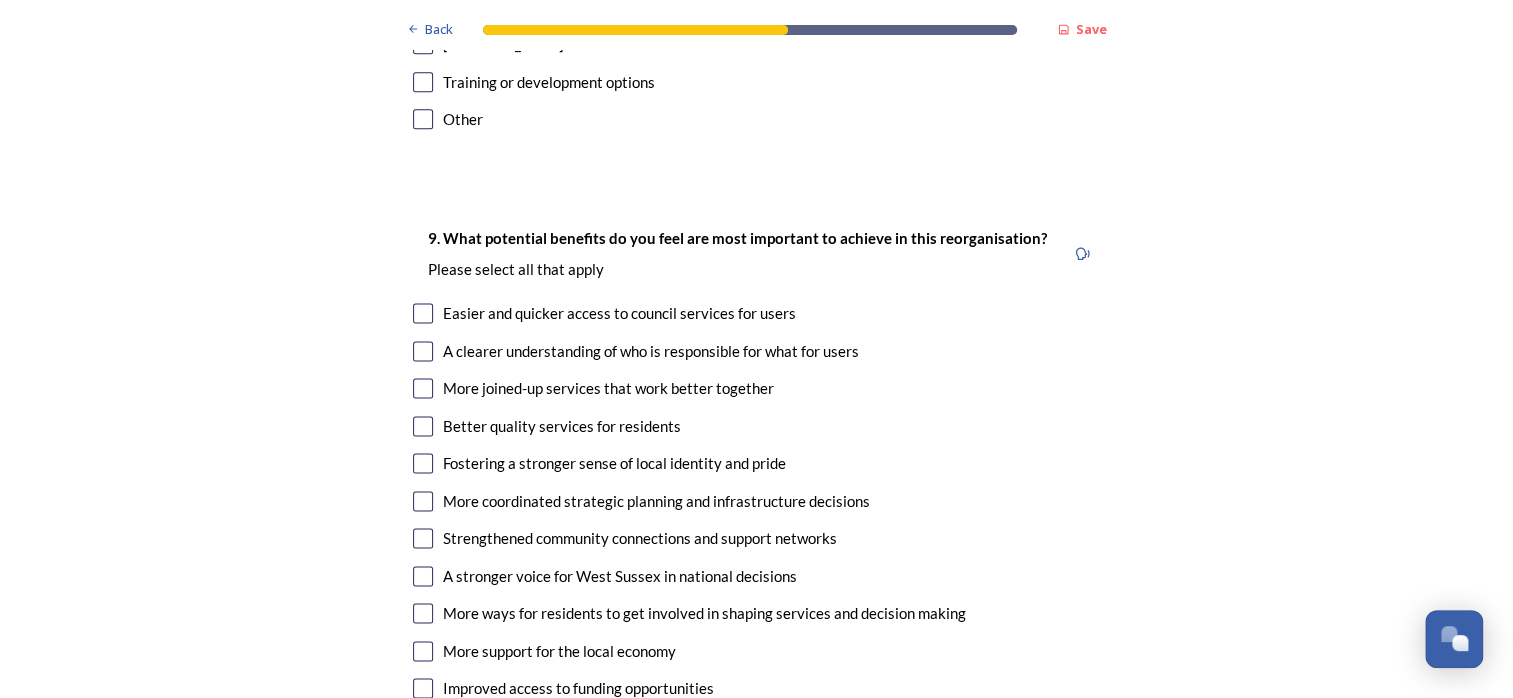 click at bounding box center [423, 651] 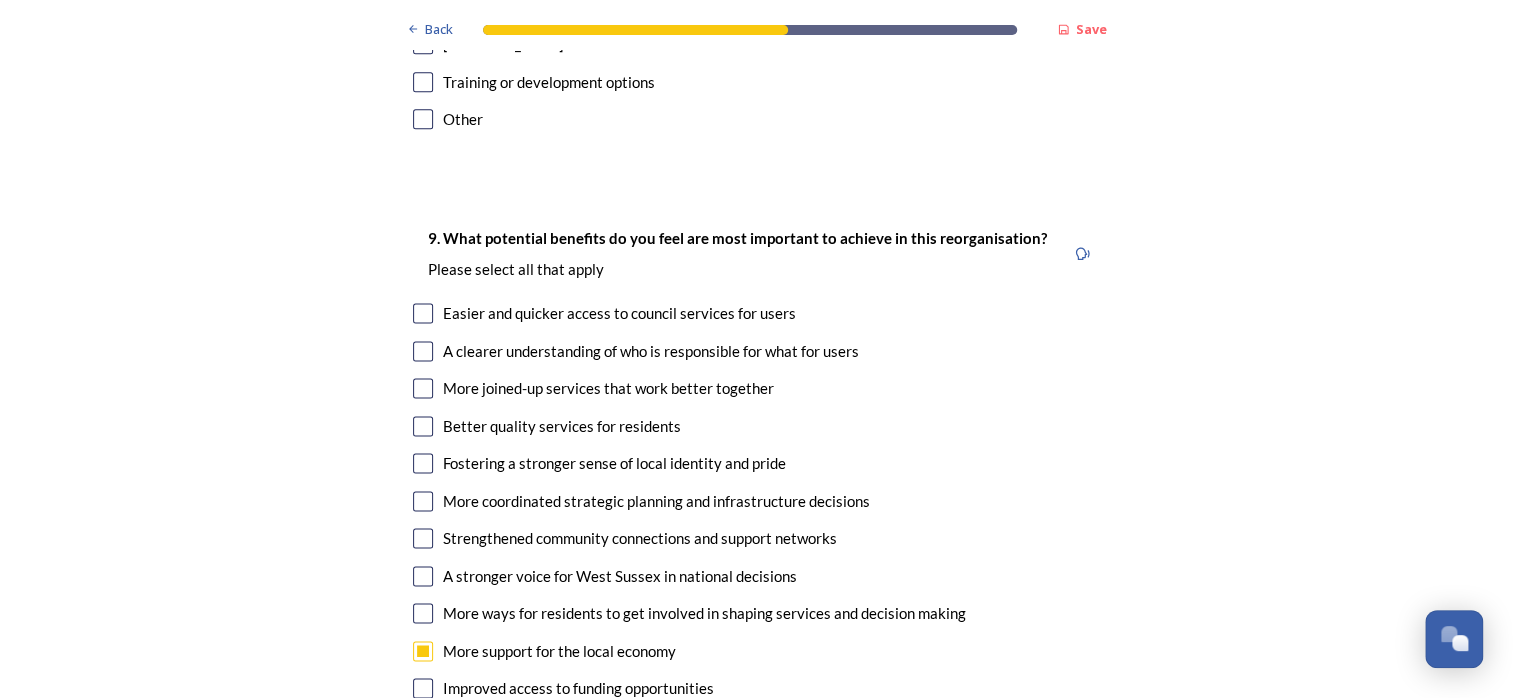 click at bounding box center [423, 688] 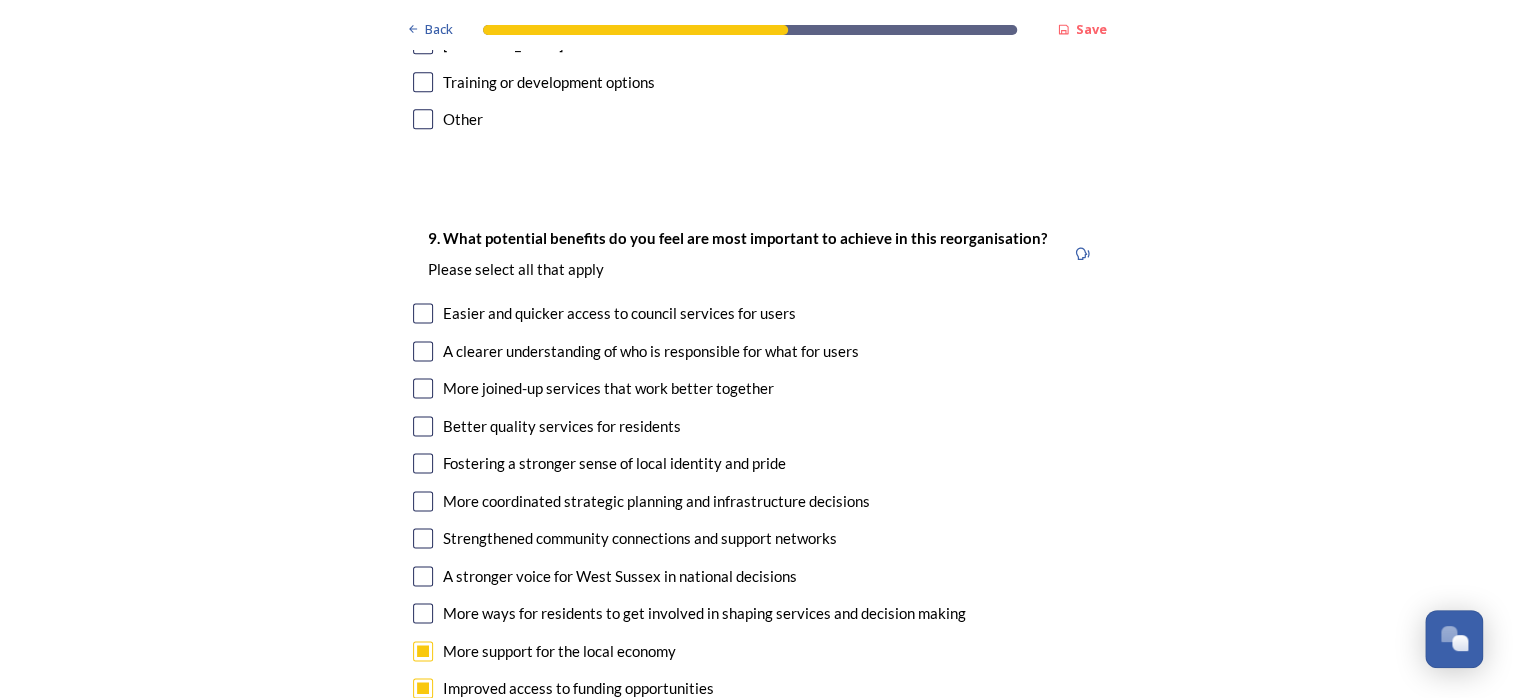 click at bounding box center (423, 576) 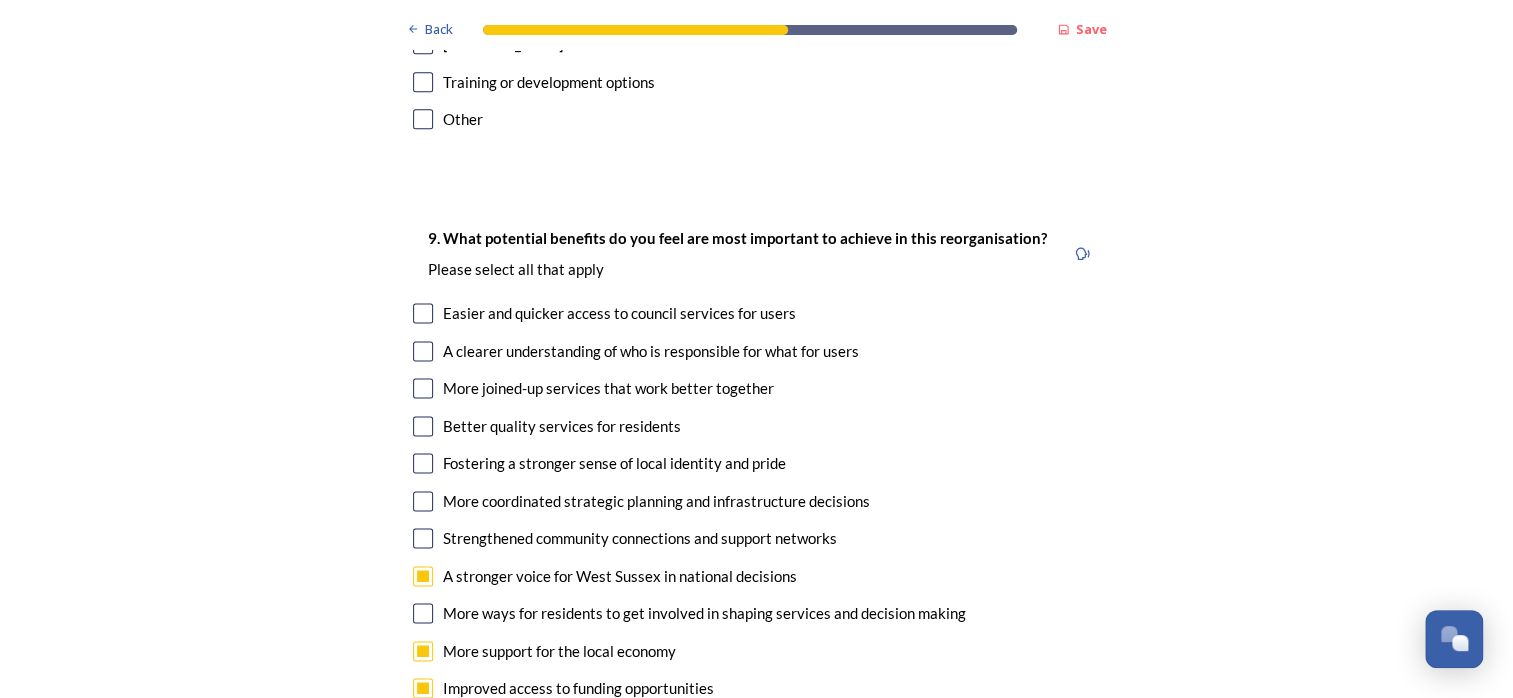 click at bounding box center (423, 538) 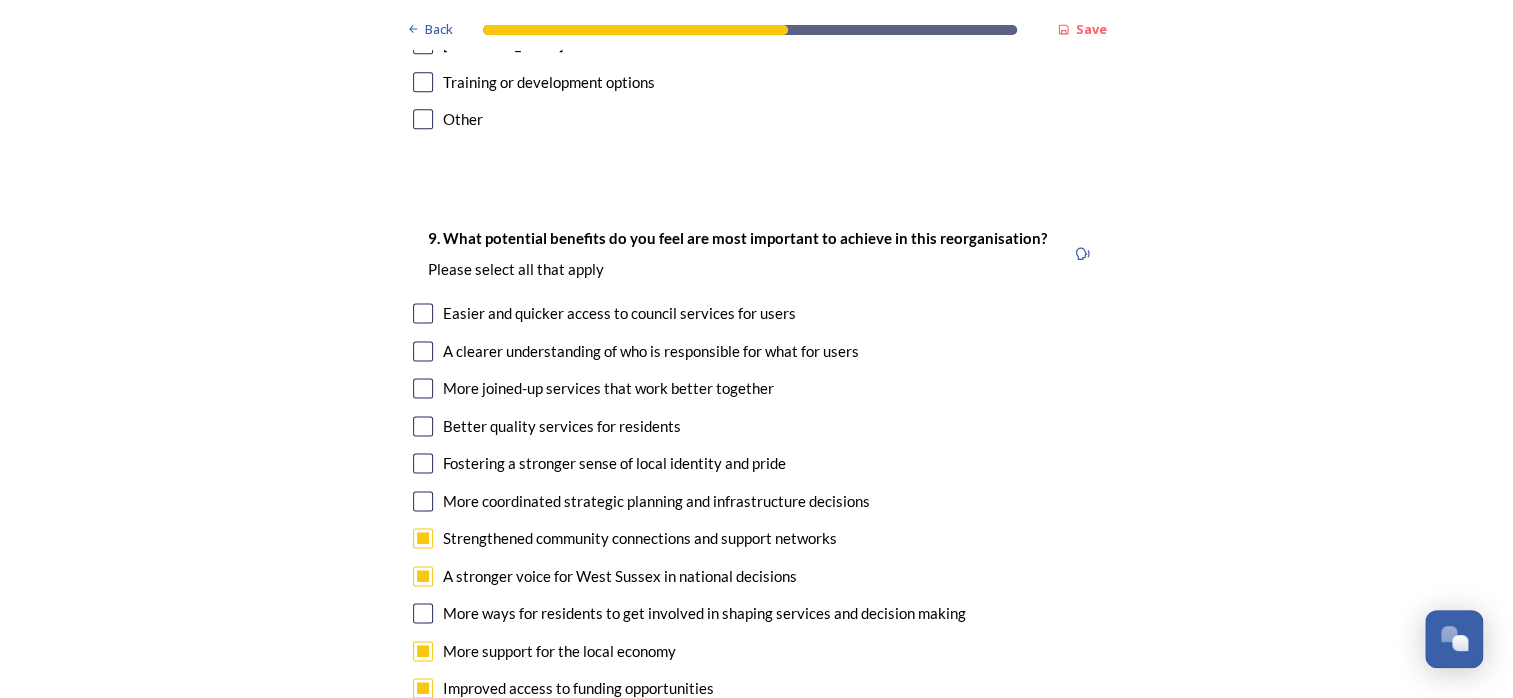 click at bounding box center [423, 501] 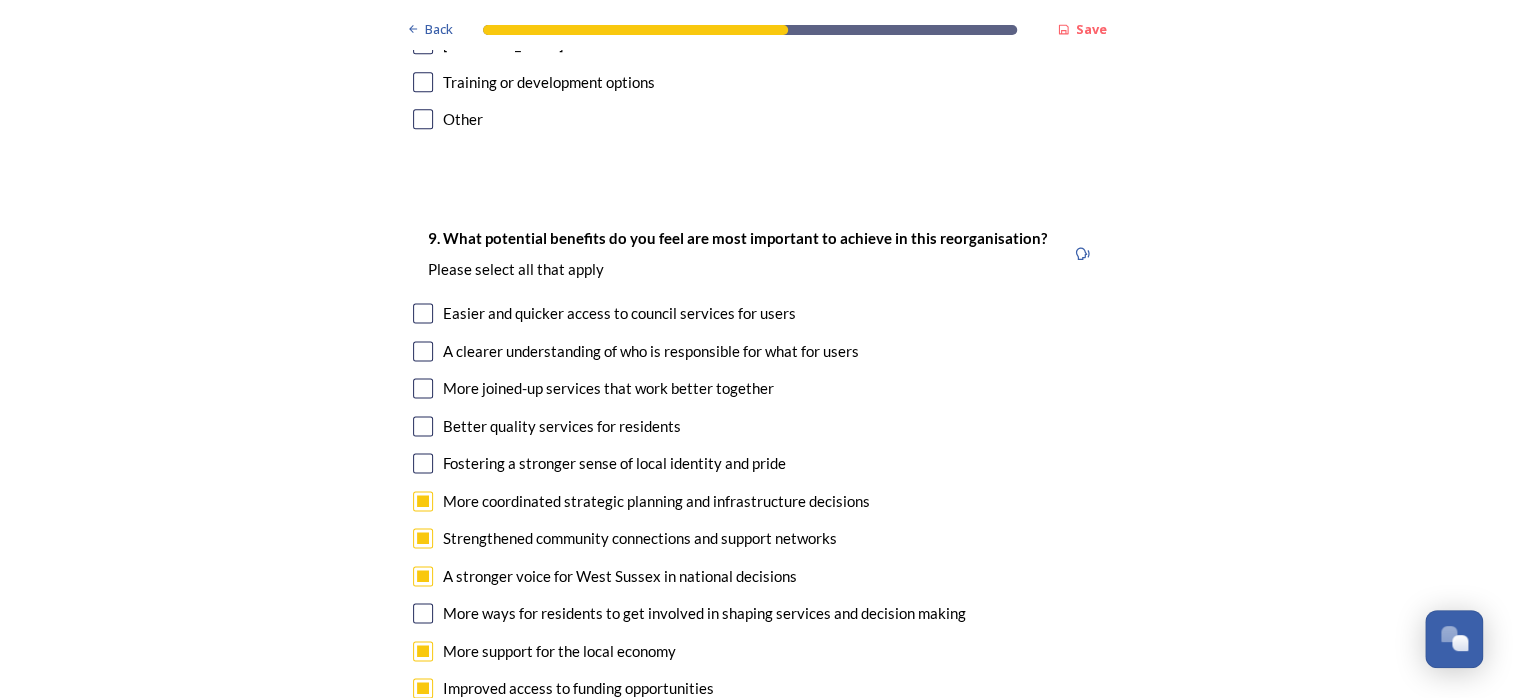 click at bounding box center [423, 388] 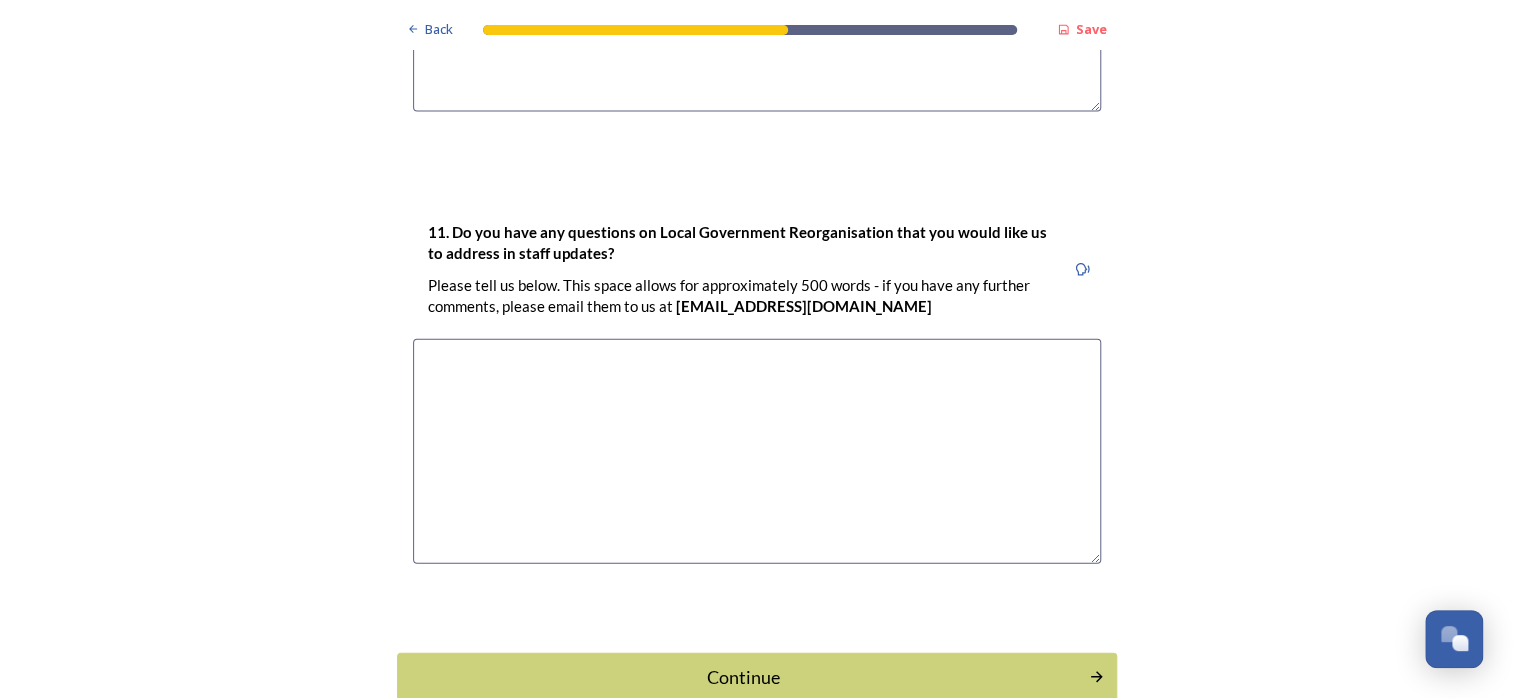 scroll, scrollTop: 6013, scrollLeft: 0, axis: vertical 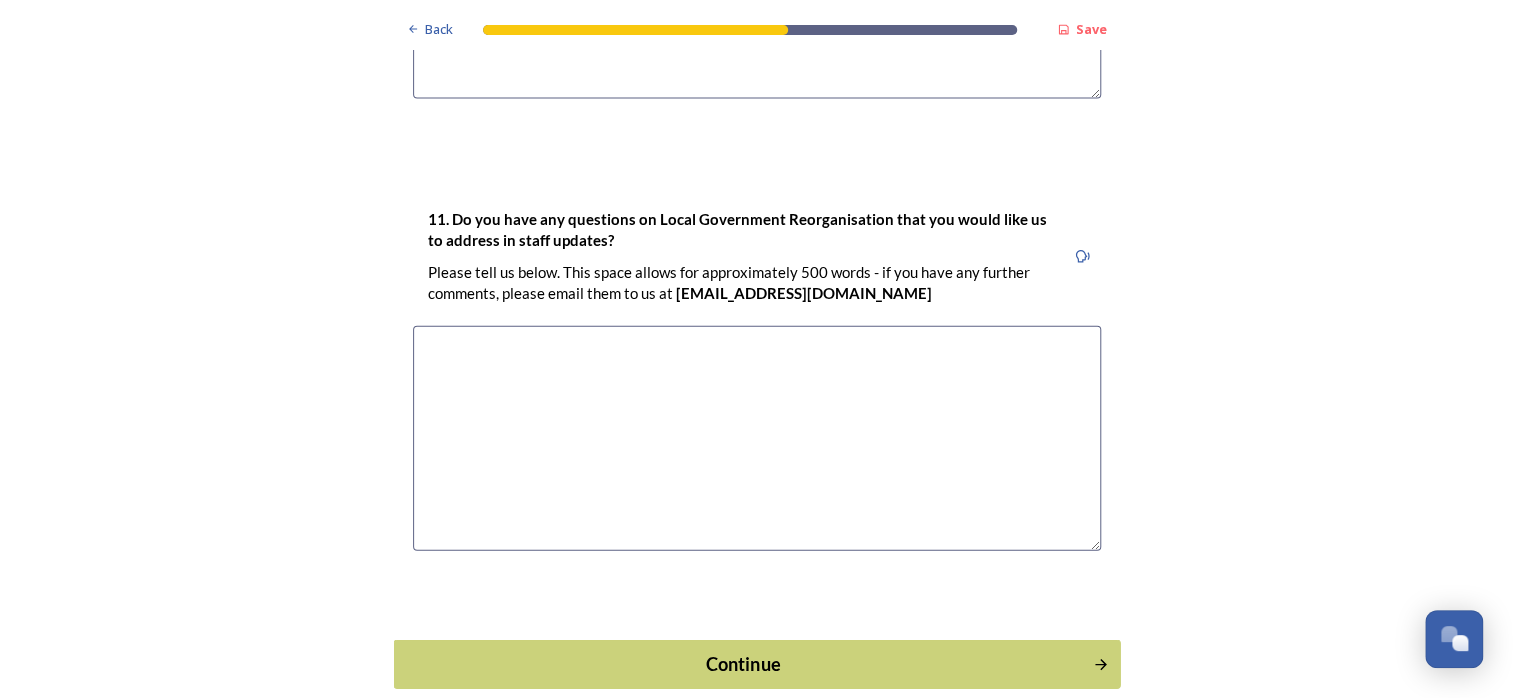 click on "Continue" at bounding box center (742, 663) 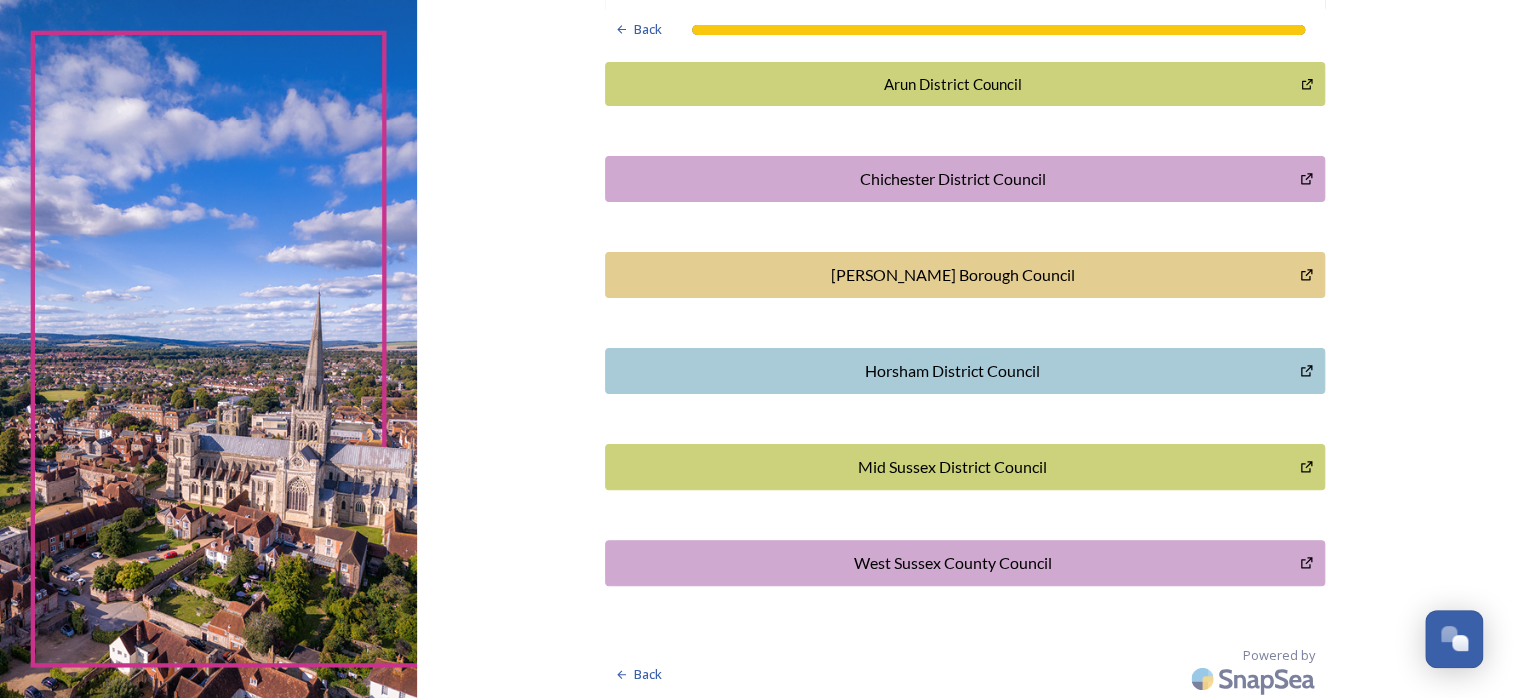 scroll, scrollTop: 0, scrollLeft: 0, axis: both 